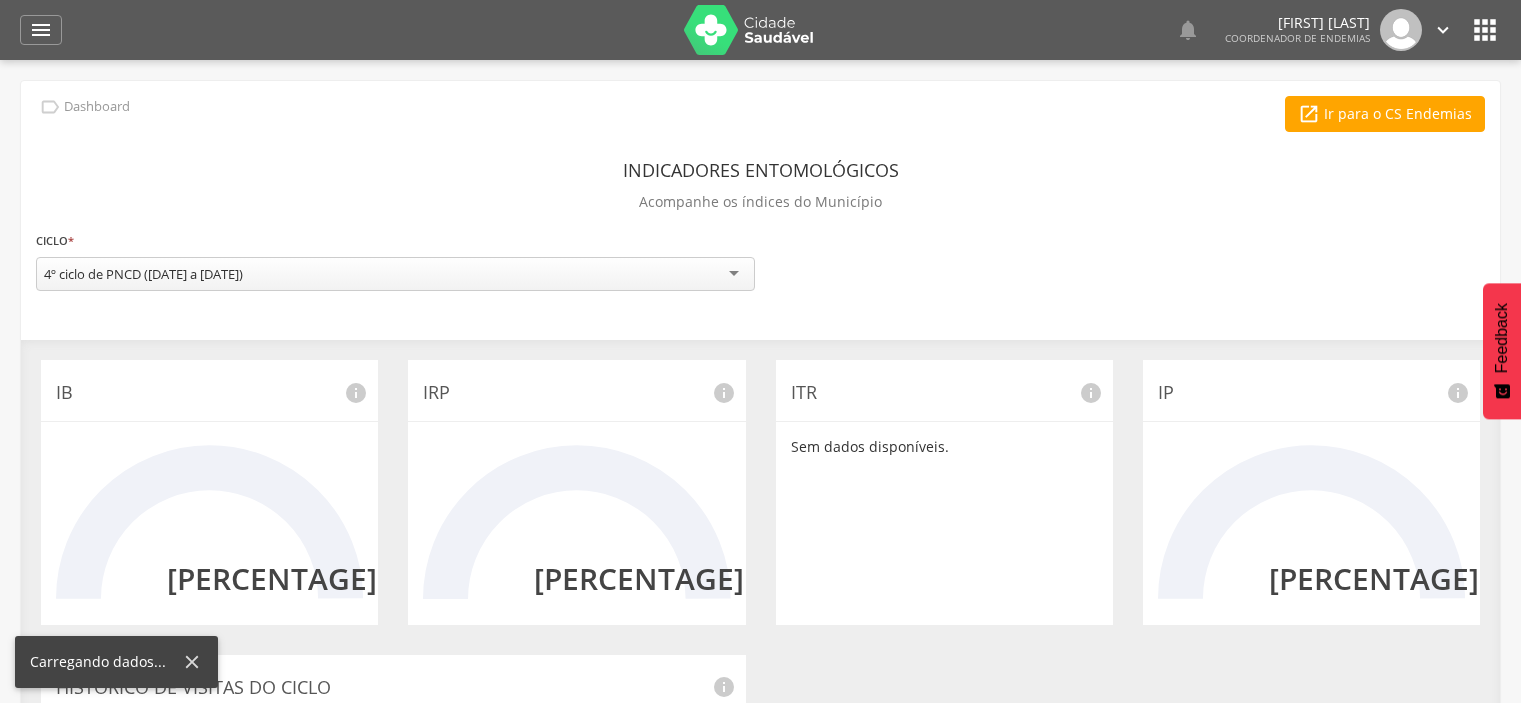 scroll, scrollTop: 0, scrollLeft: 0, axis: both 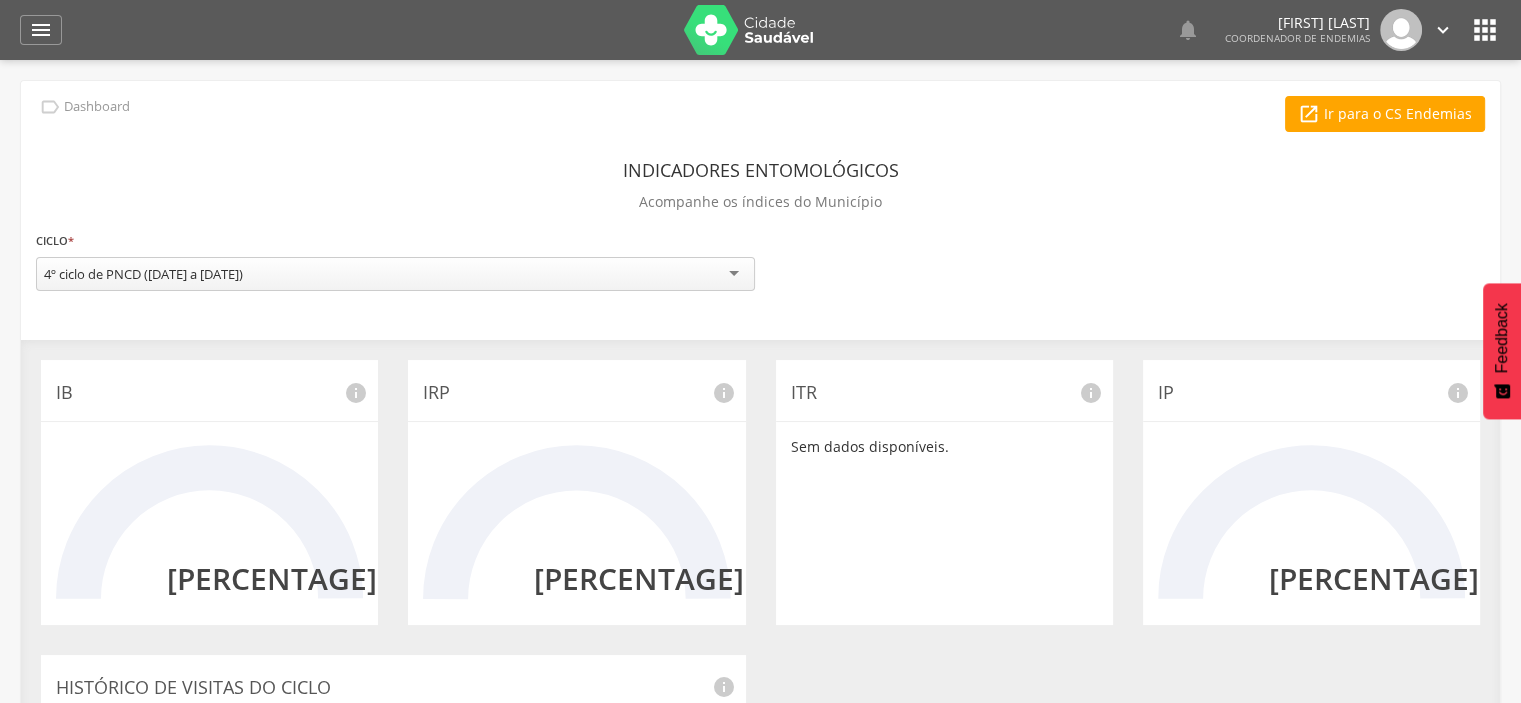 click on "4º ciclo de PNCD ([DATE] a [DATE])" at bounding box center (395, 274) 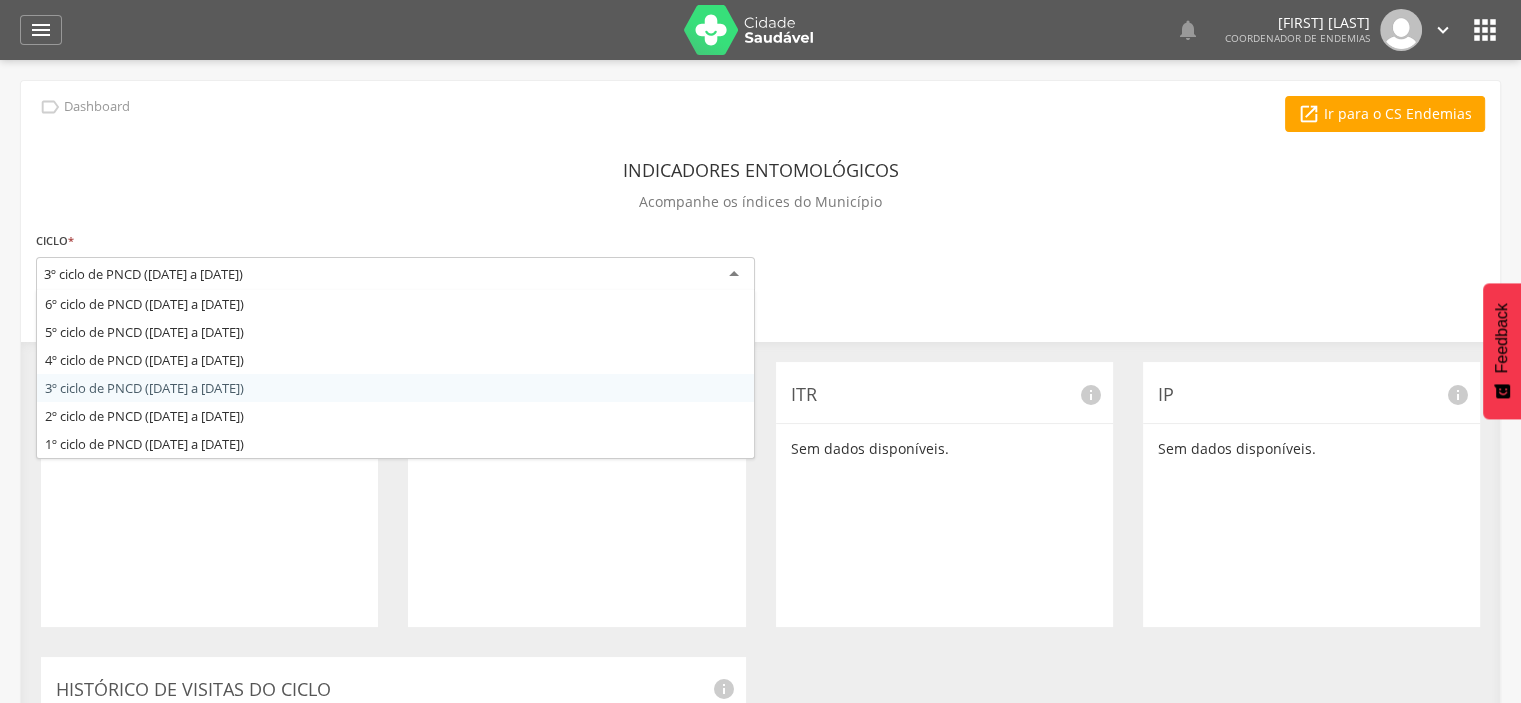 click on "3º ciclo de PNCD ([DATE] a [DATE])" at bounding box center [395, 275] 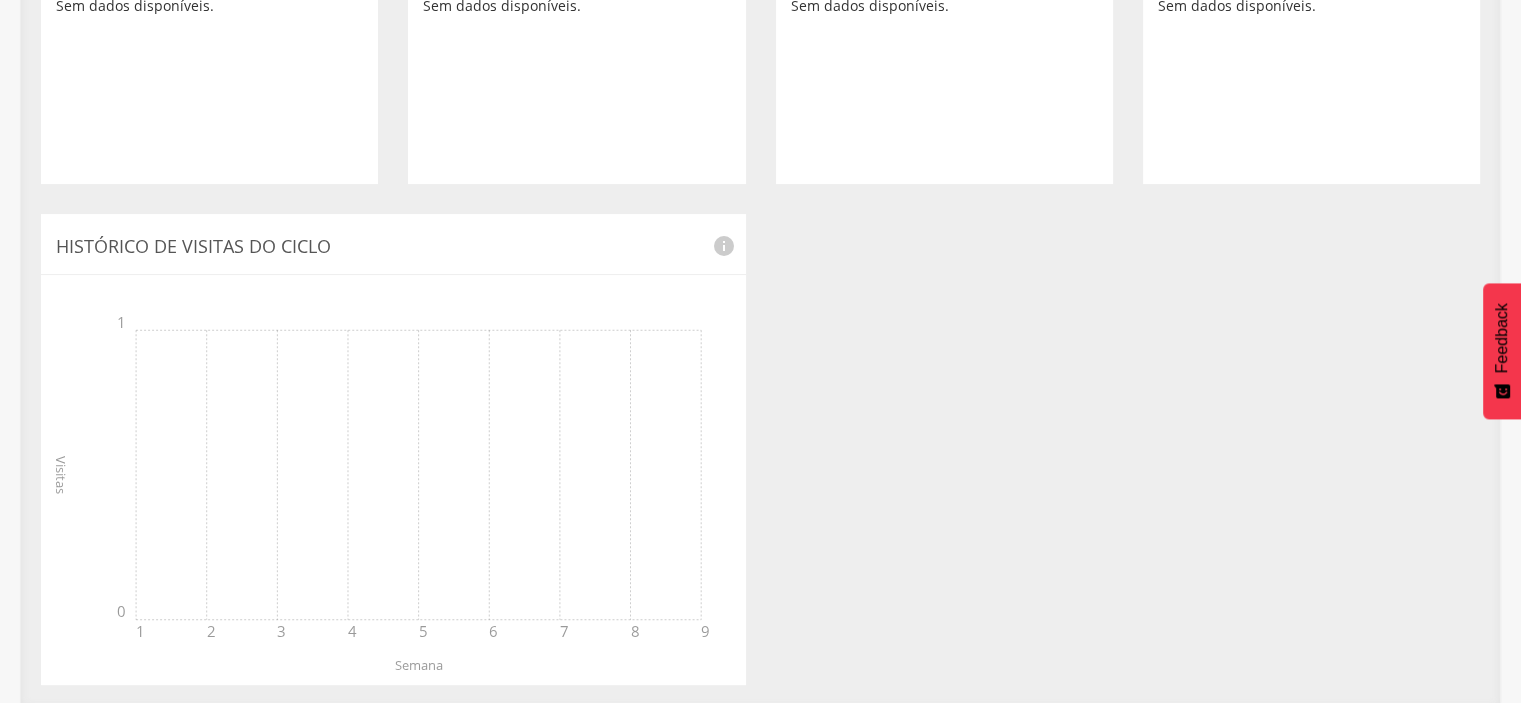 scroll, scrollTop: 0, scrollLeft: 0, axis: both 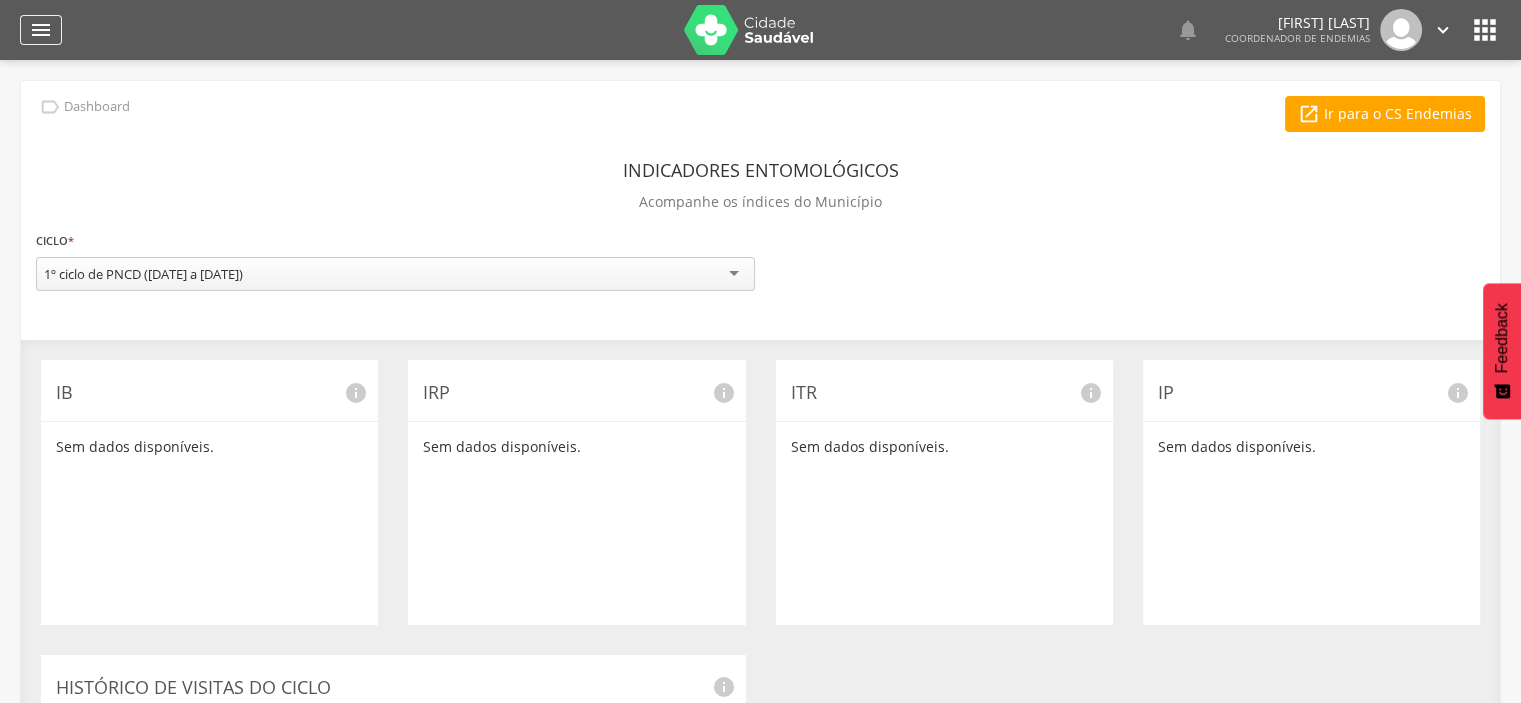 click on "" at bounding box center (41, 30) 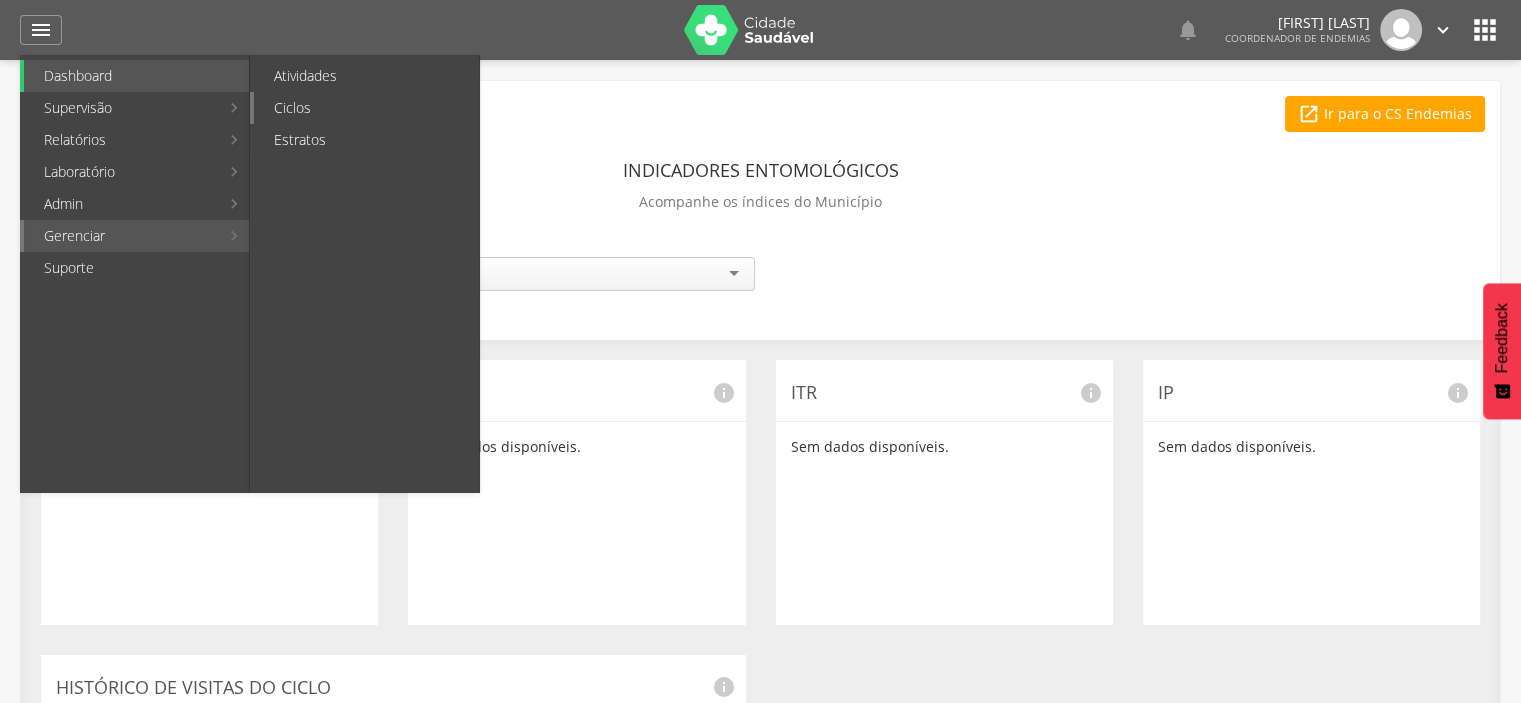 click on "Ciclos" at bounding box center (366, 108) 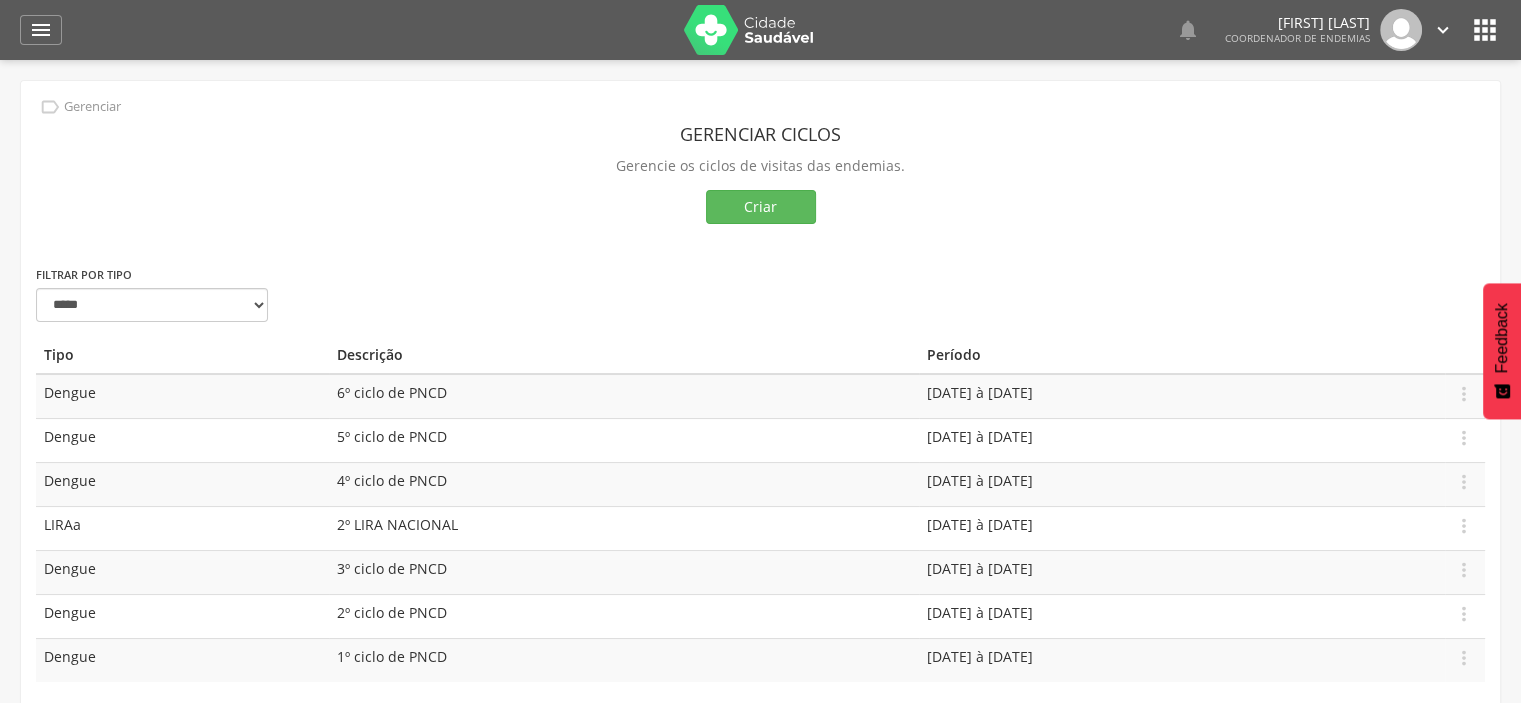 click on "4º ciclo de PNCD" at bounding box center (392, 480) 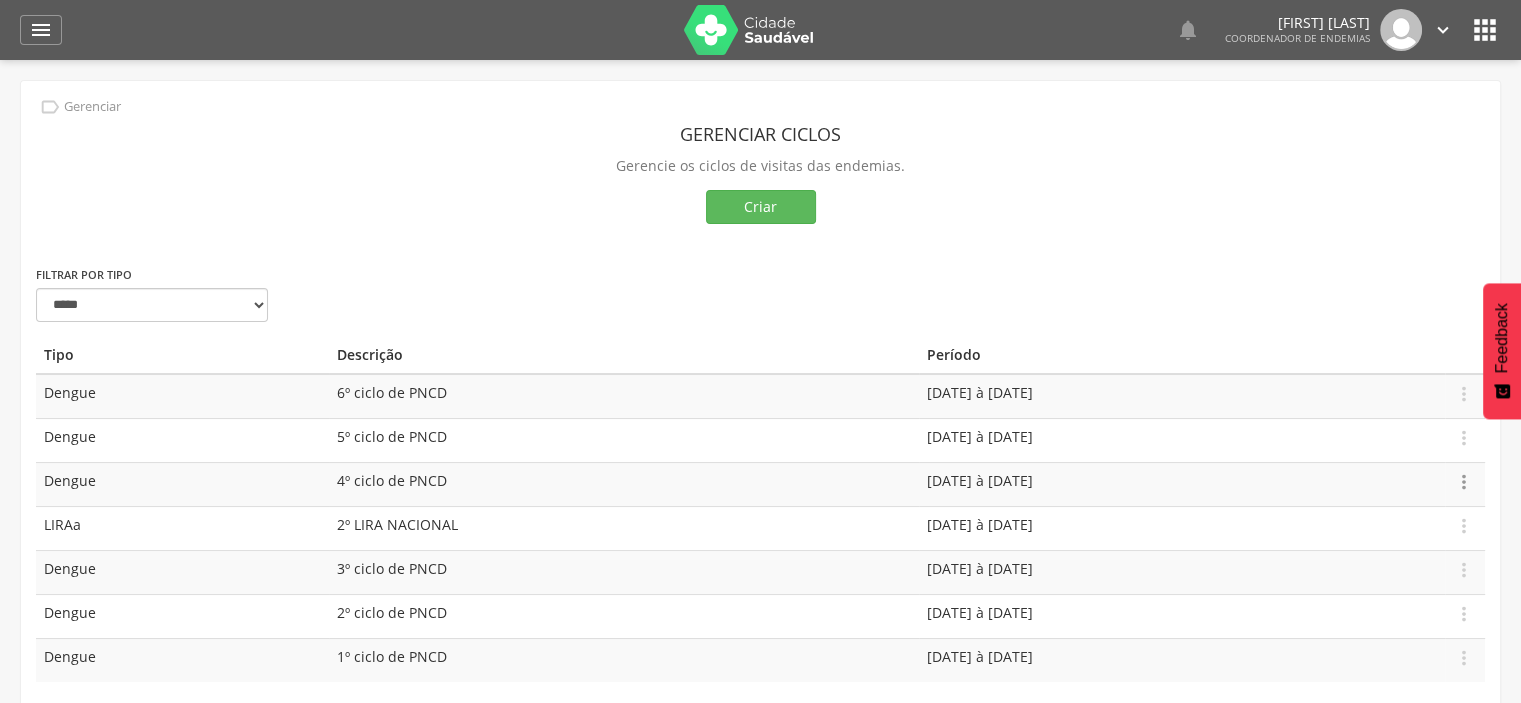 click on "" at bounding box center [1464, 482] 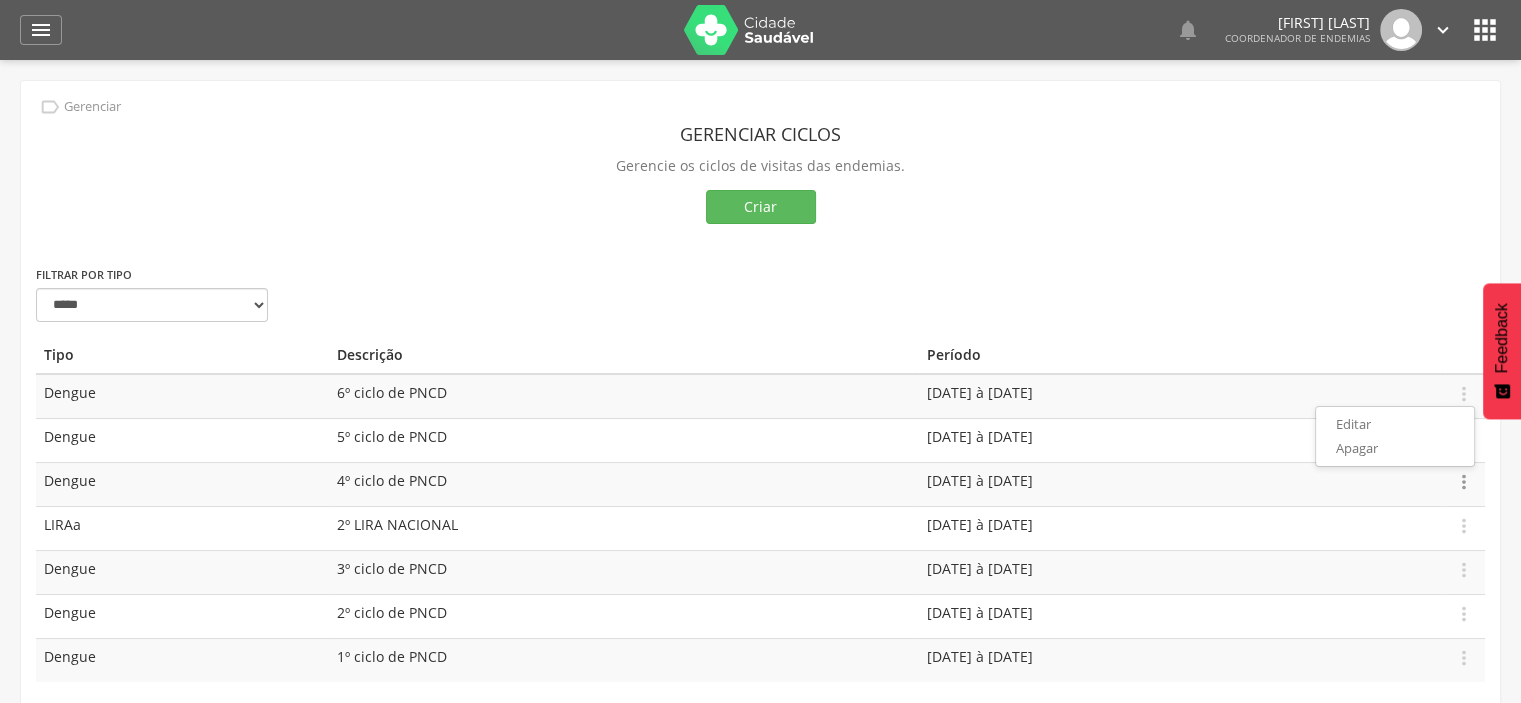 click on "[DATE] à [DATE]" at bounding box center [1182, 484] 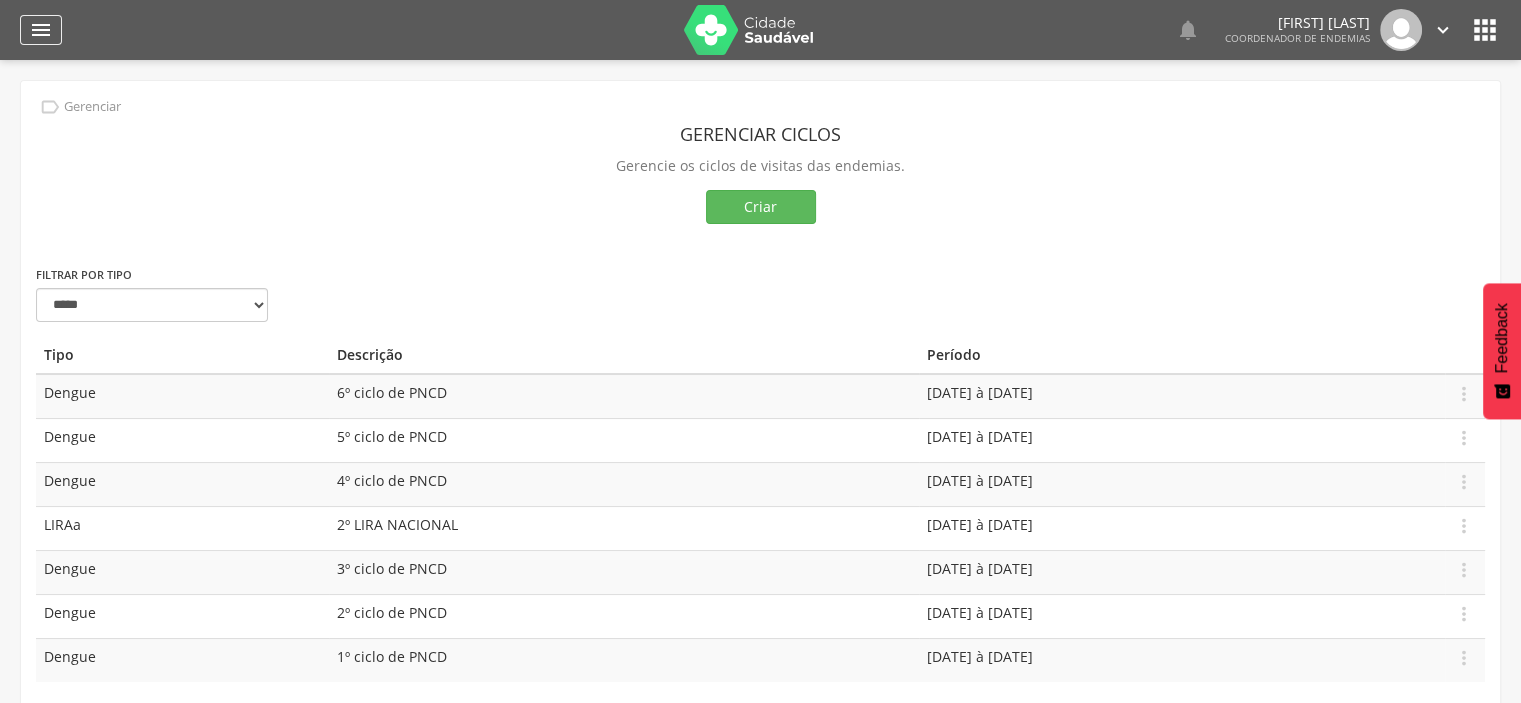 click on "" at bounding box center [41, 30] 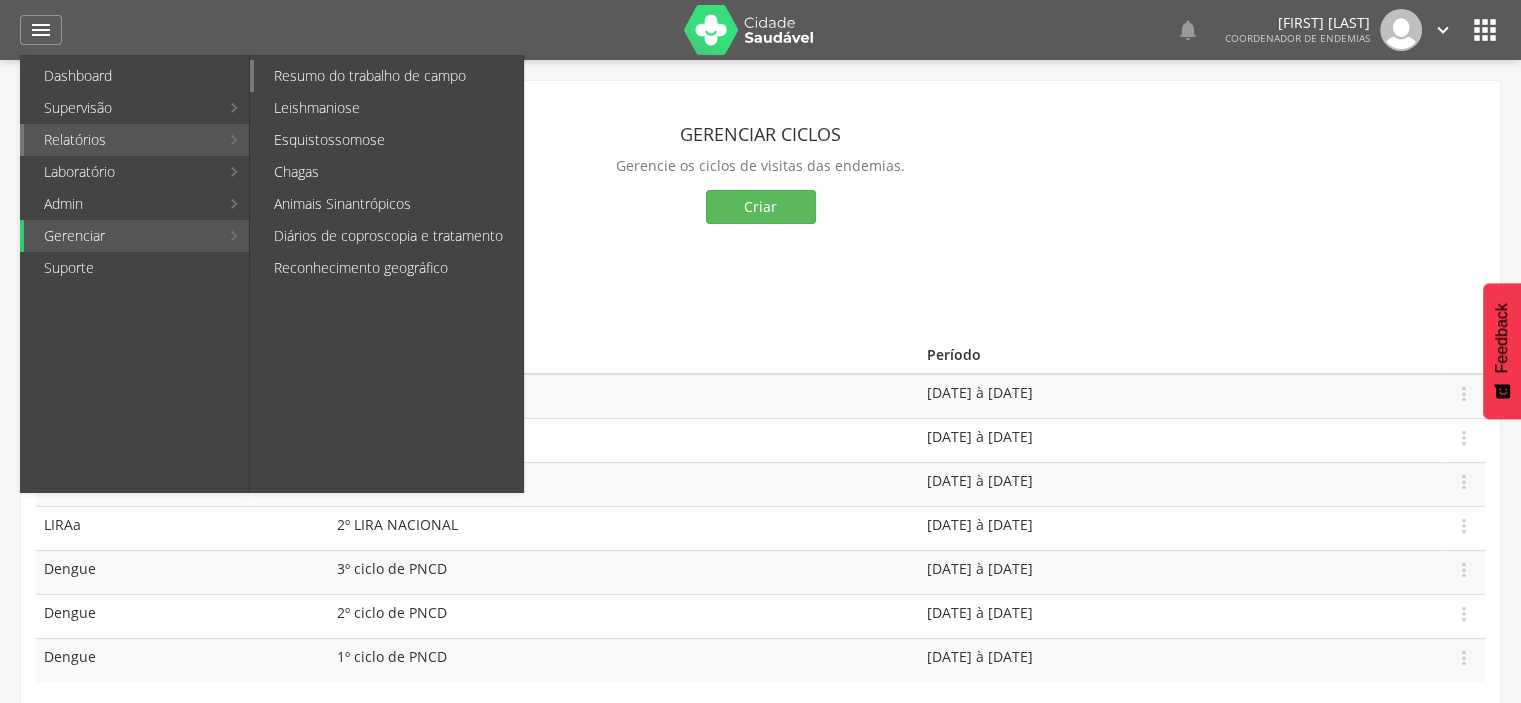 click on "Resumo do trabalho de campo" at bounding box center [388, 76] 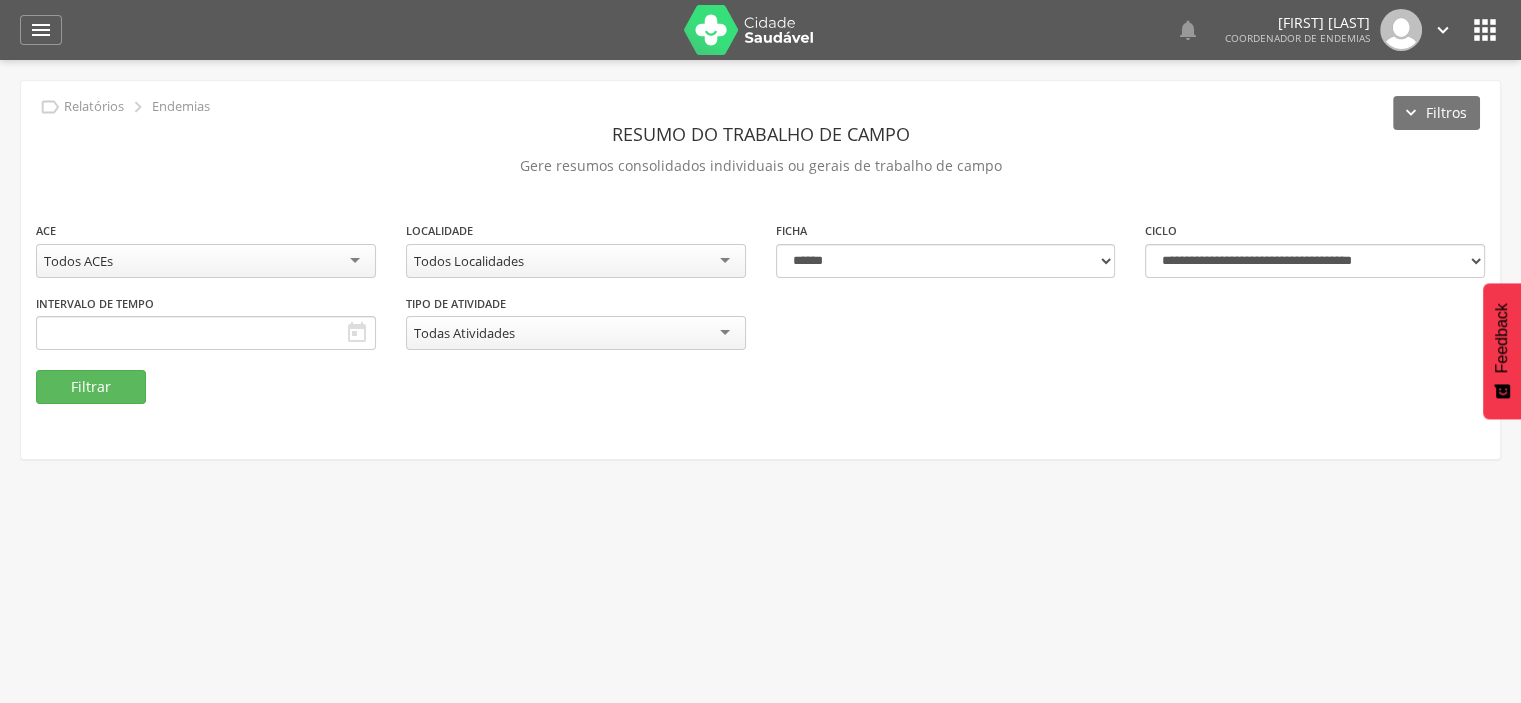 click on "" at bounding box center [357, 333] 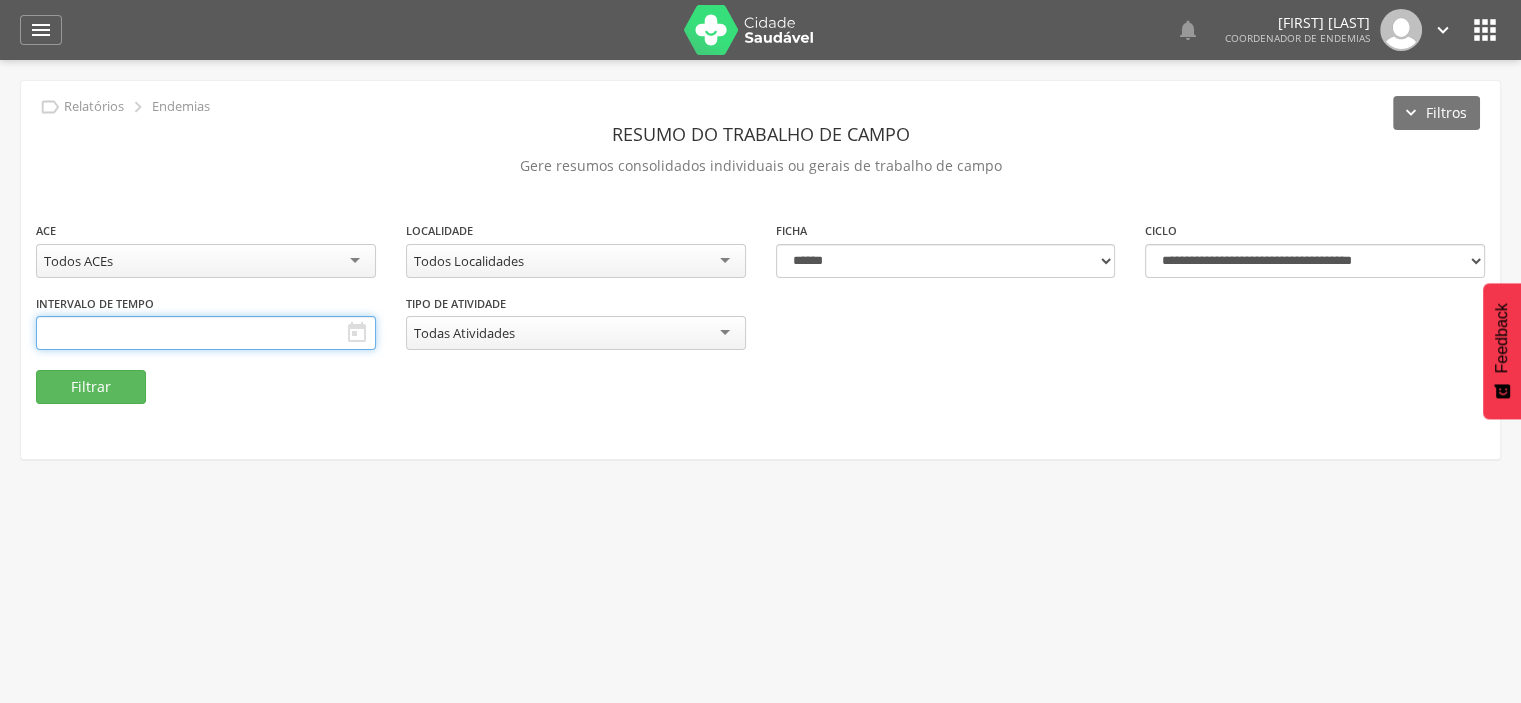 click at bounding box center [206, 333] 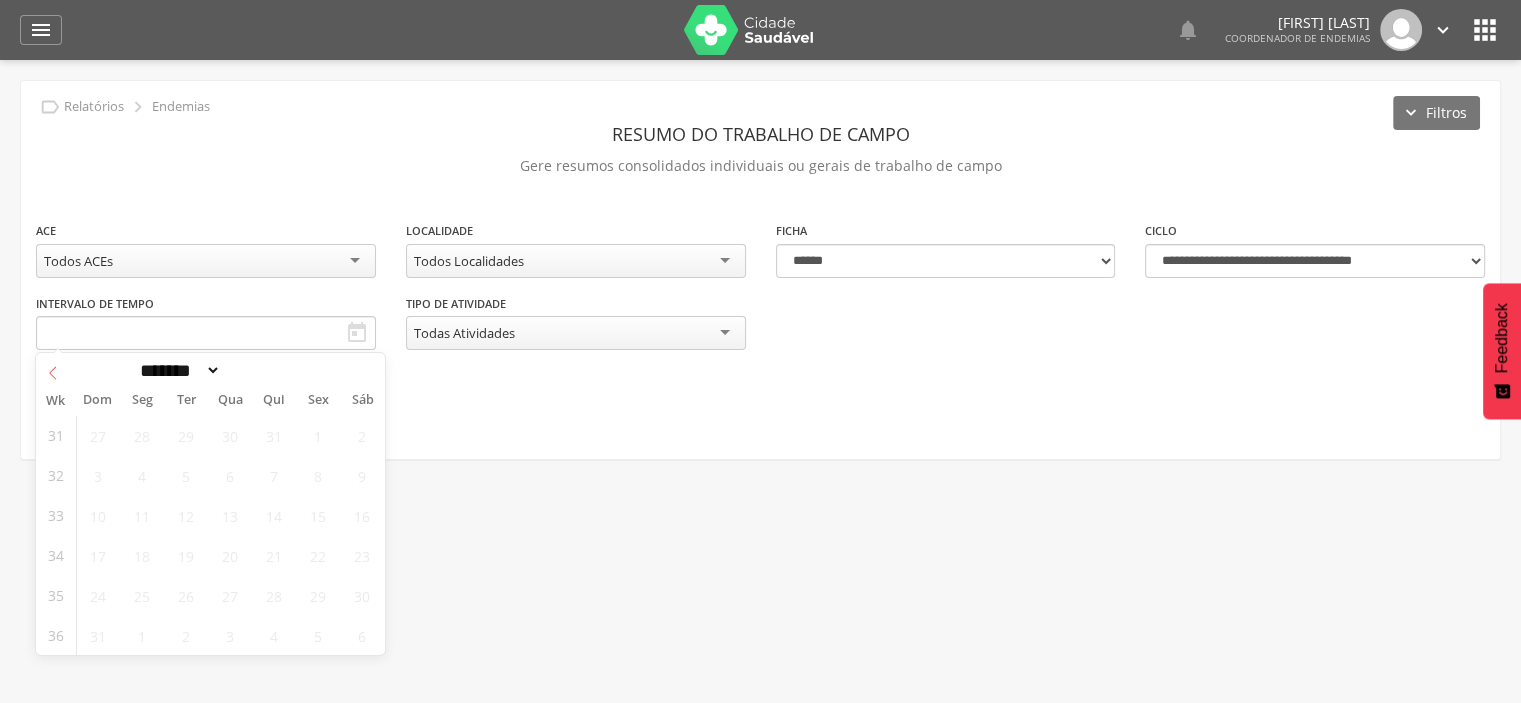 click 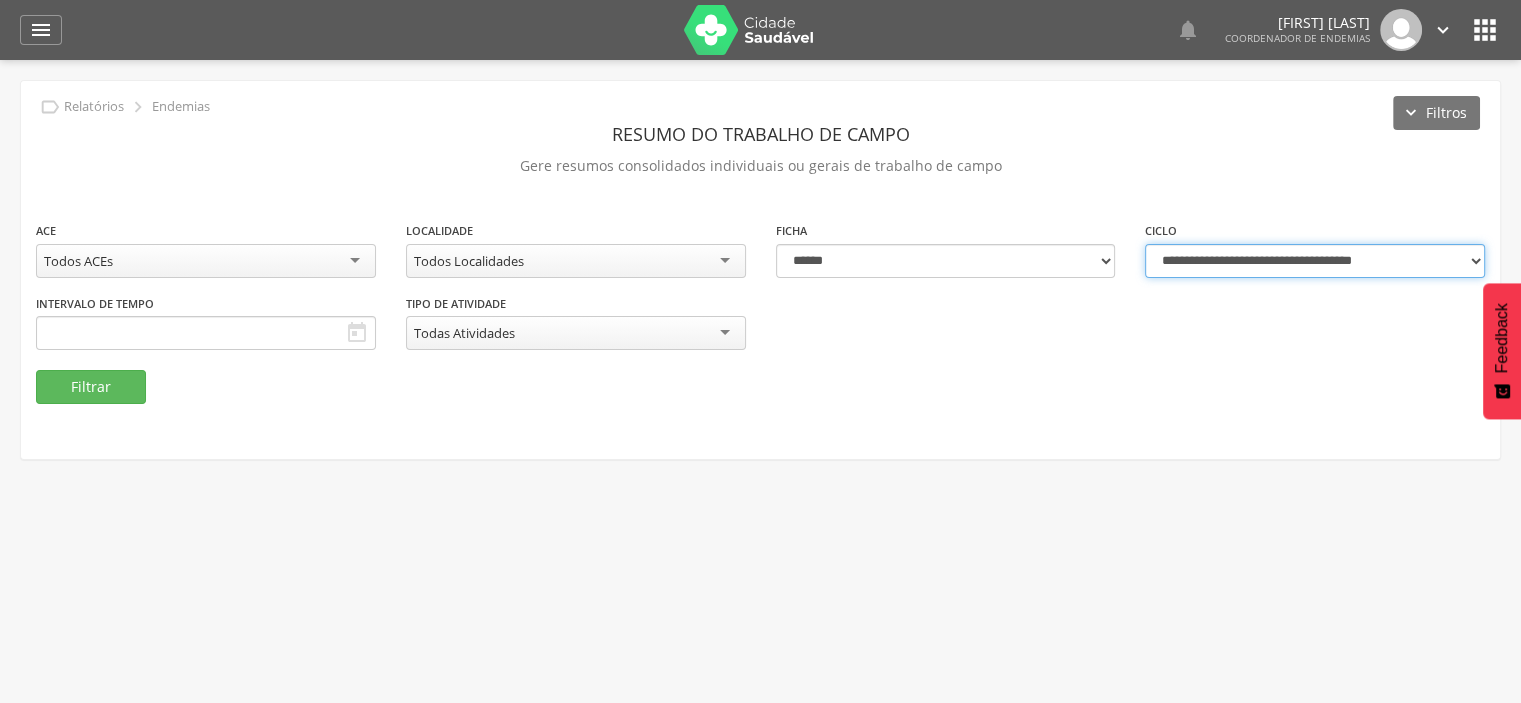 click on "**********" at bounding box center [1315, 261] 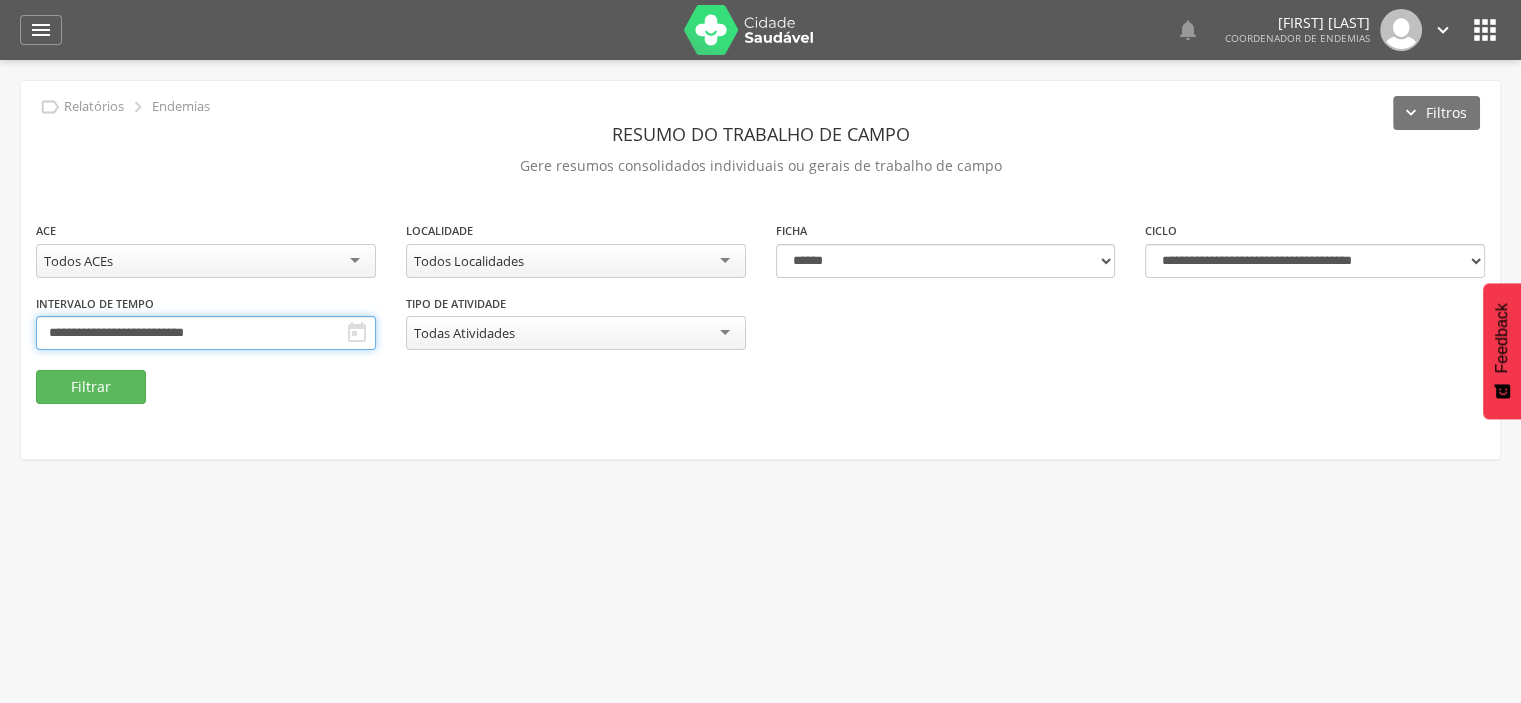 click on "**********" at bounding box center (206, 333) 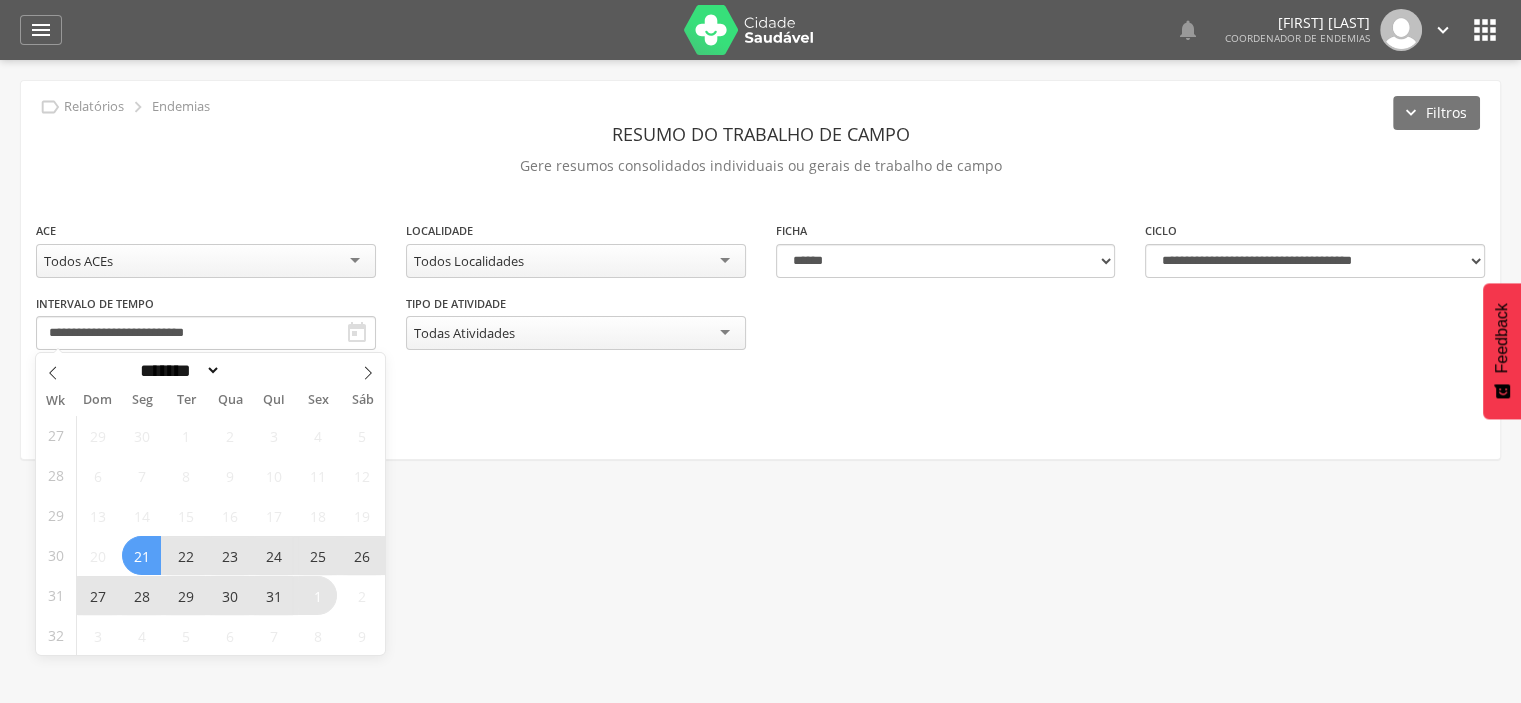 click on "21" at bounding box center (141, 555) 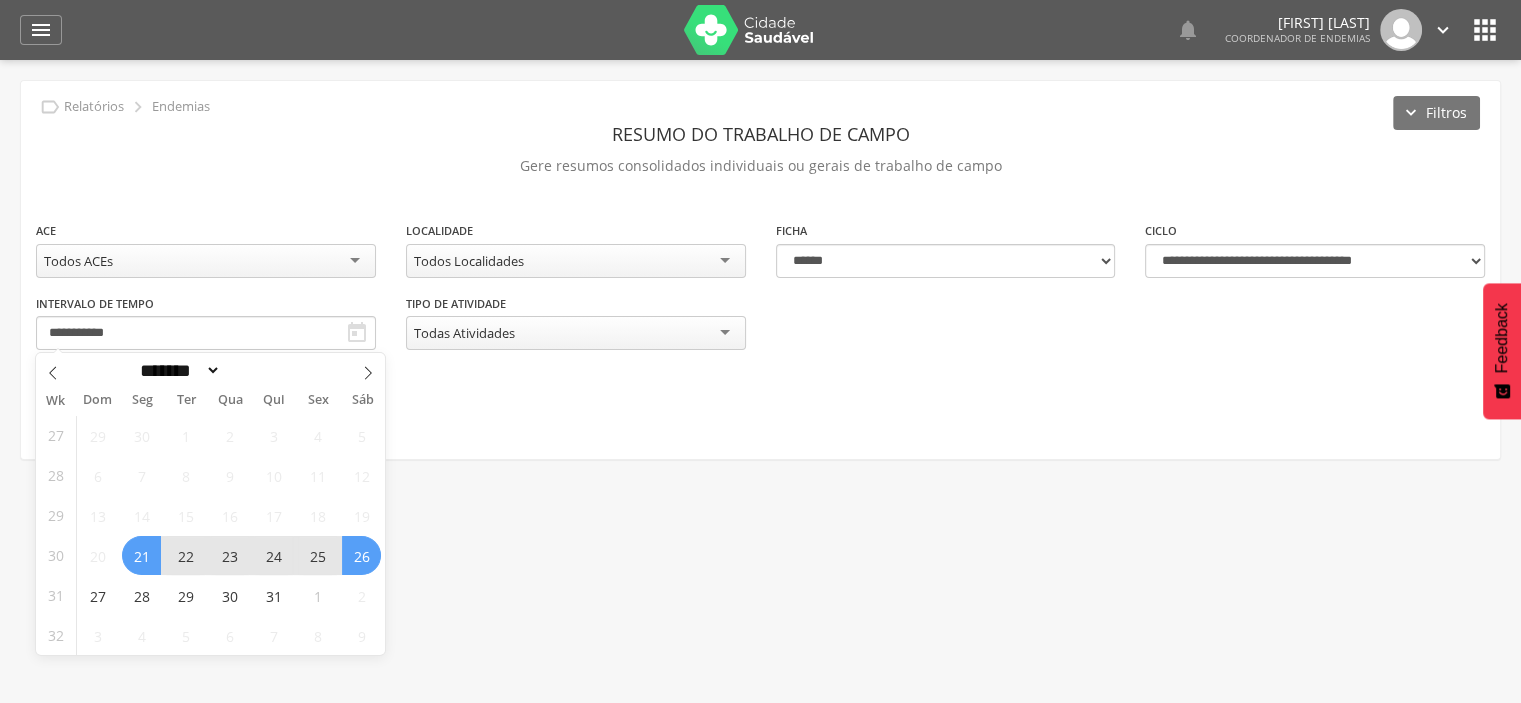 click on "26" at bounding box center [361, 555] 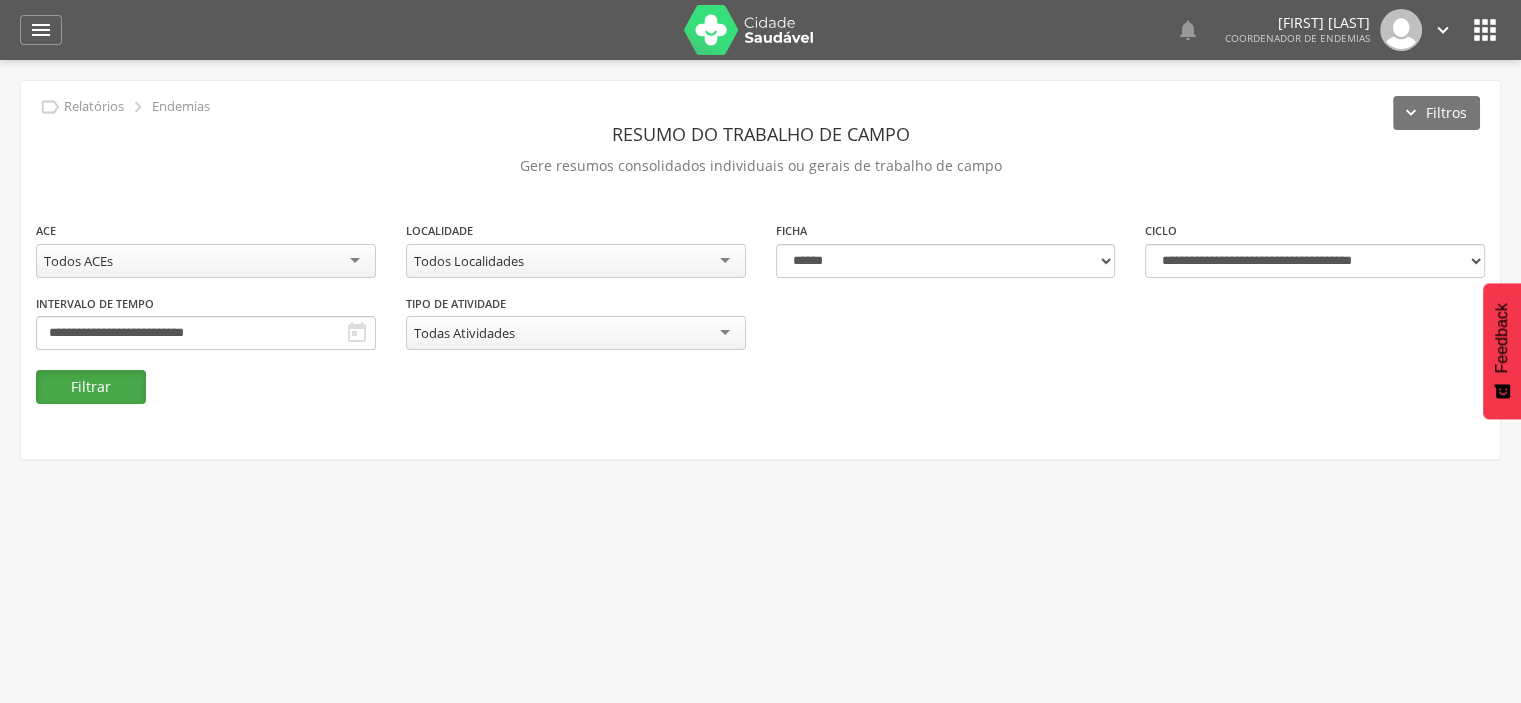 click on "Filtrar" at bounding box center (91, 387) 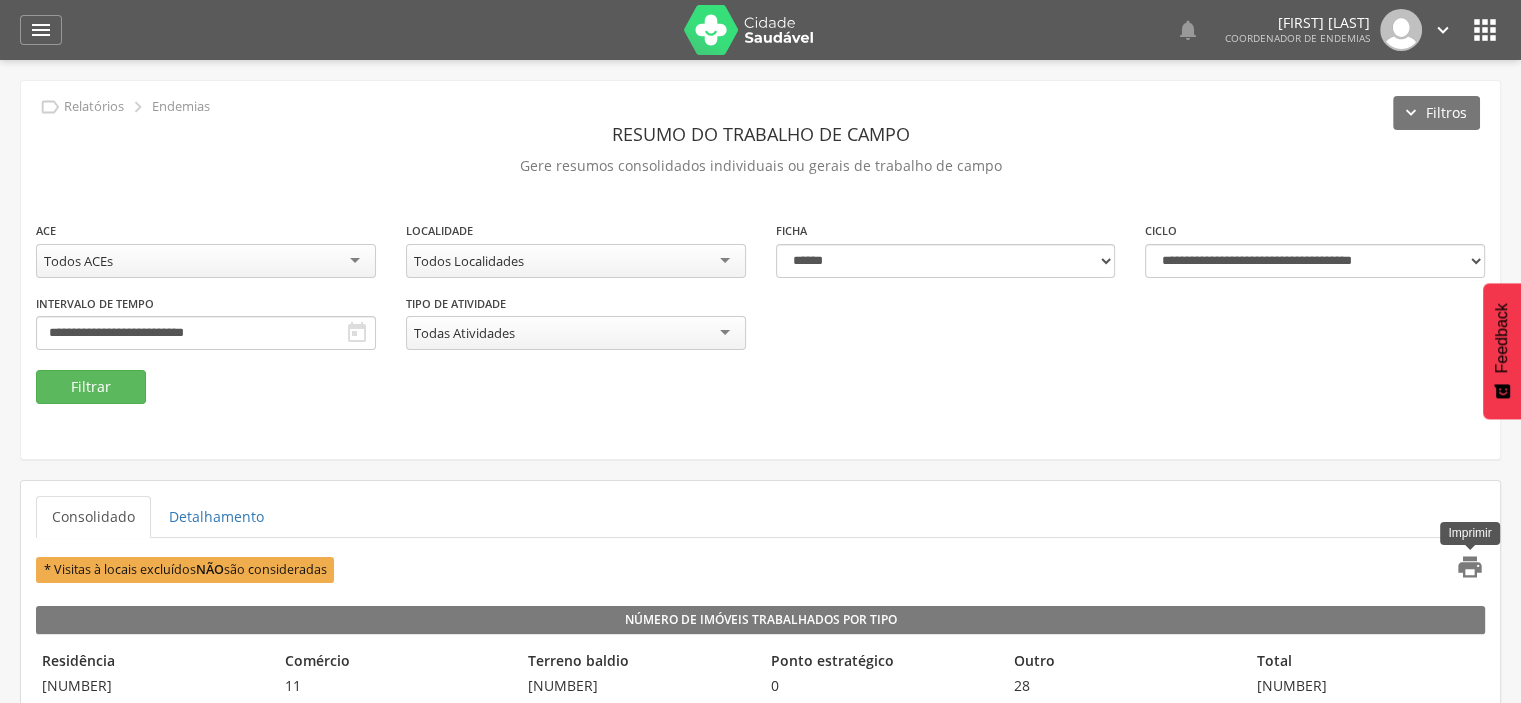 click on "" at bounding box center (1470, 567) 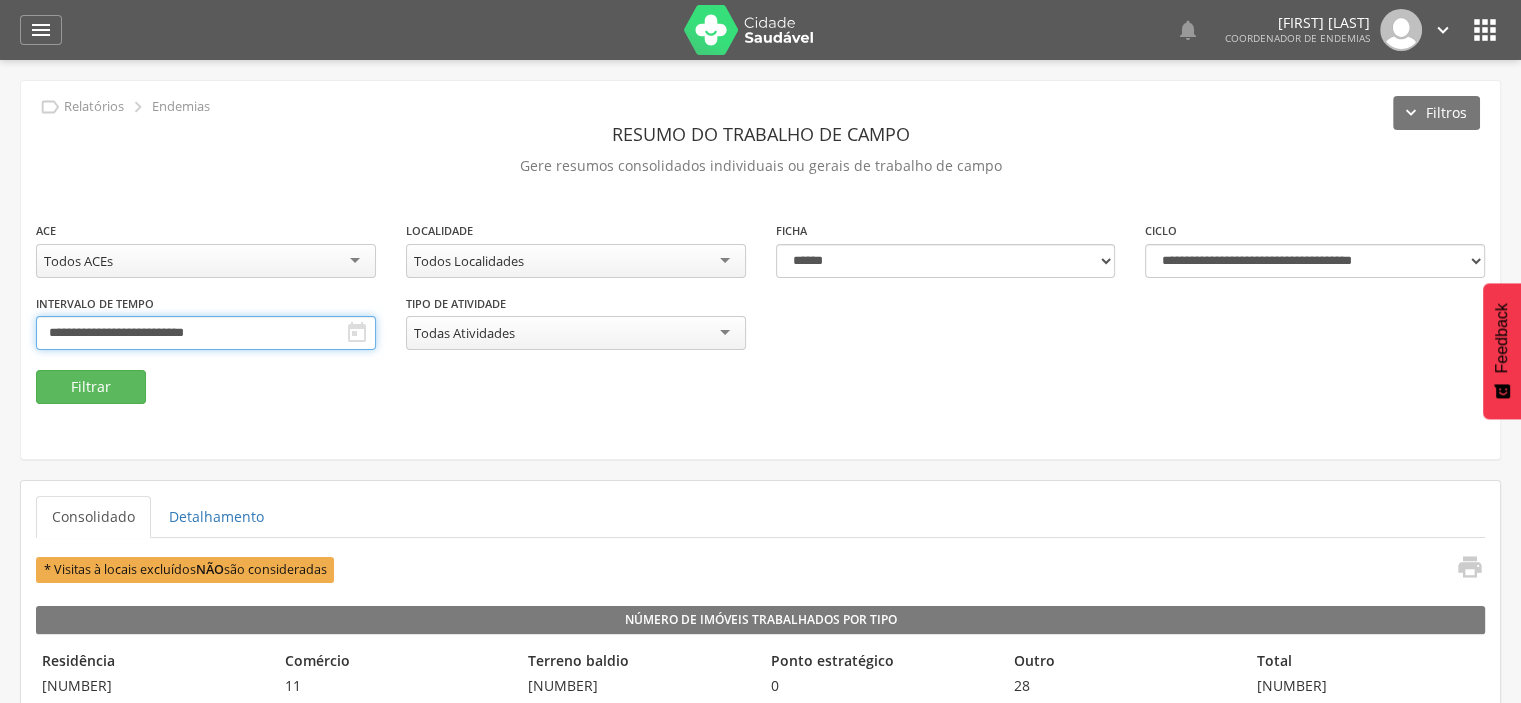 click on "**********" at bounding box center (206, 333) 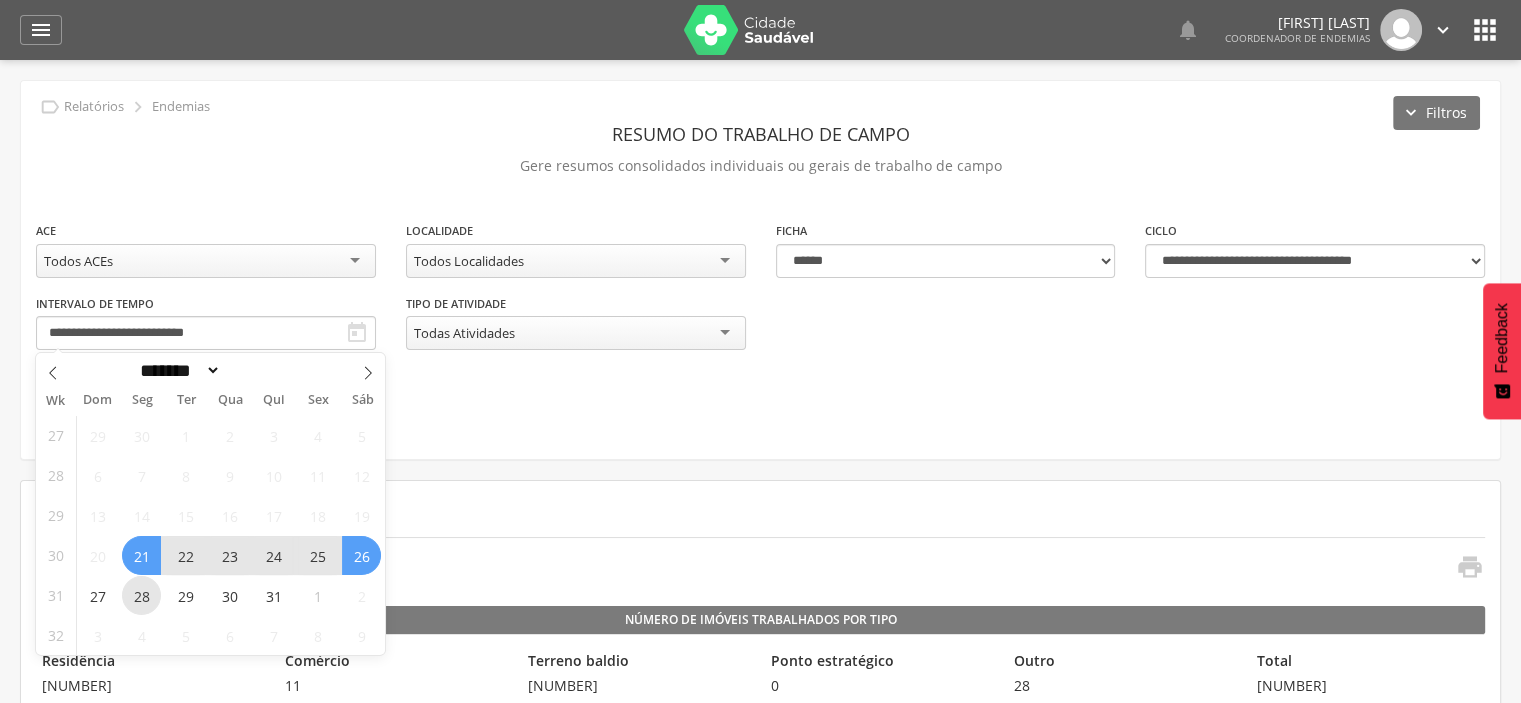 click on "28" at bounding box center (141, 595) 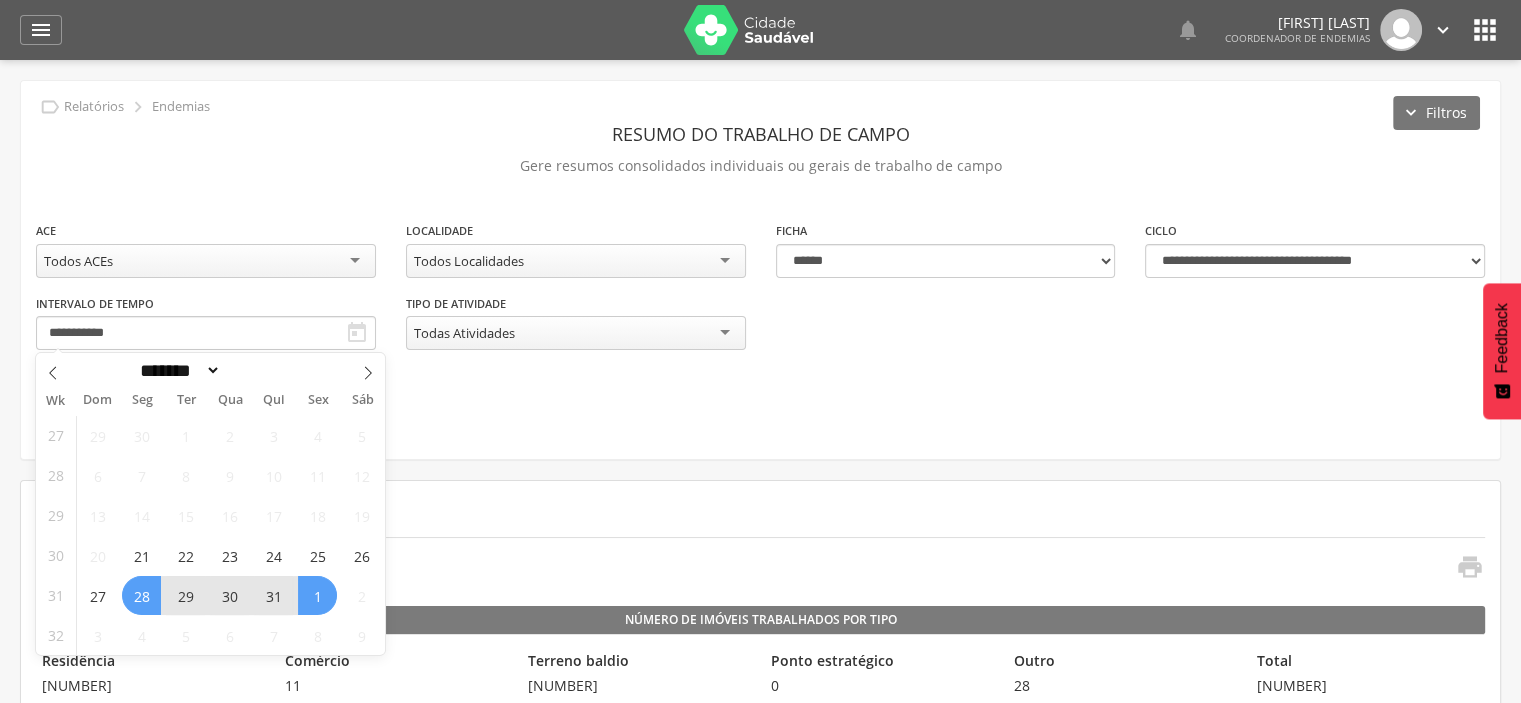 click on "1" at bounding box center [317, 595] 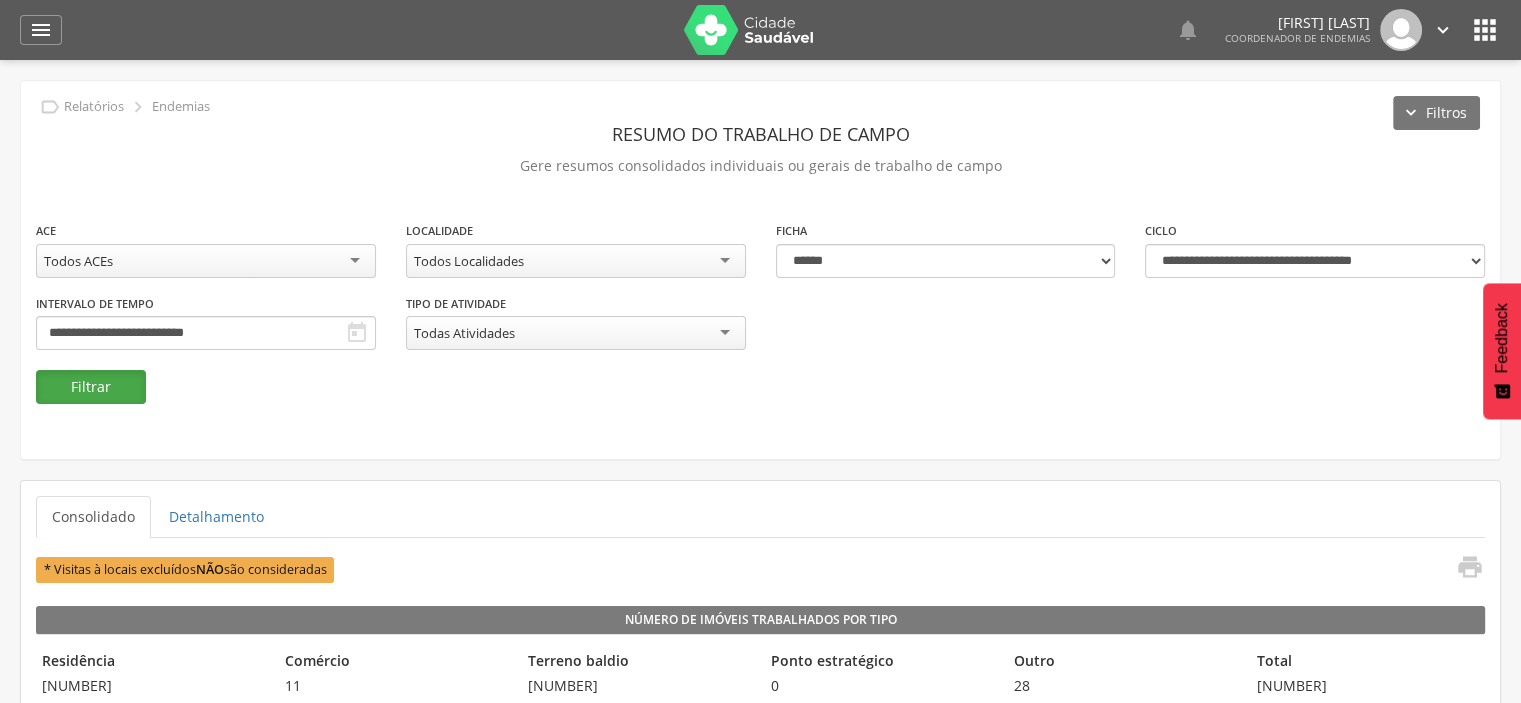 click on "Filtrar" at bounding box center [91, 387] 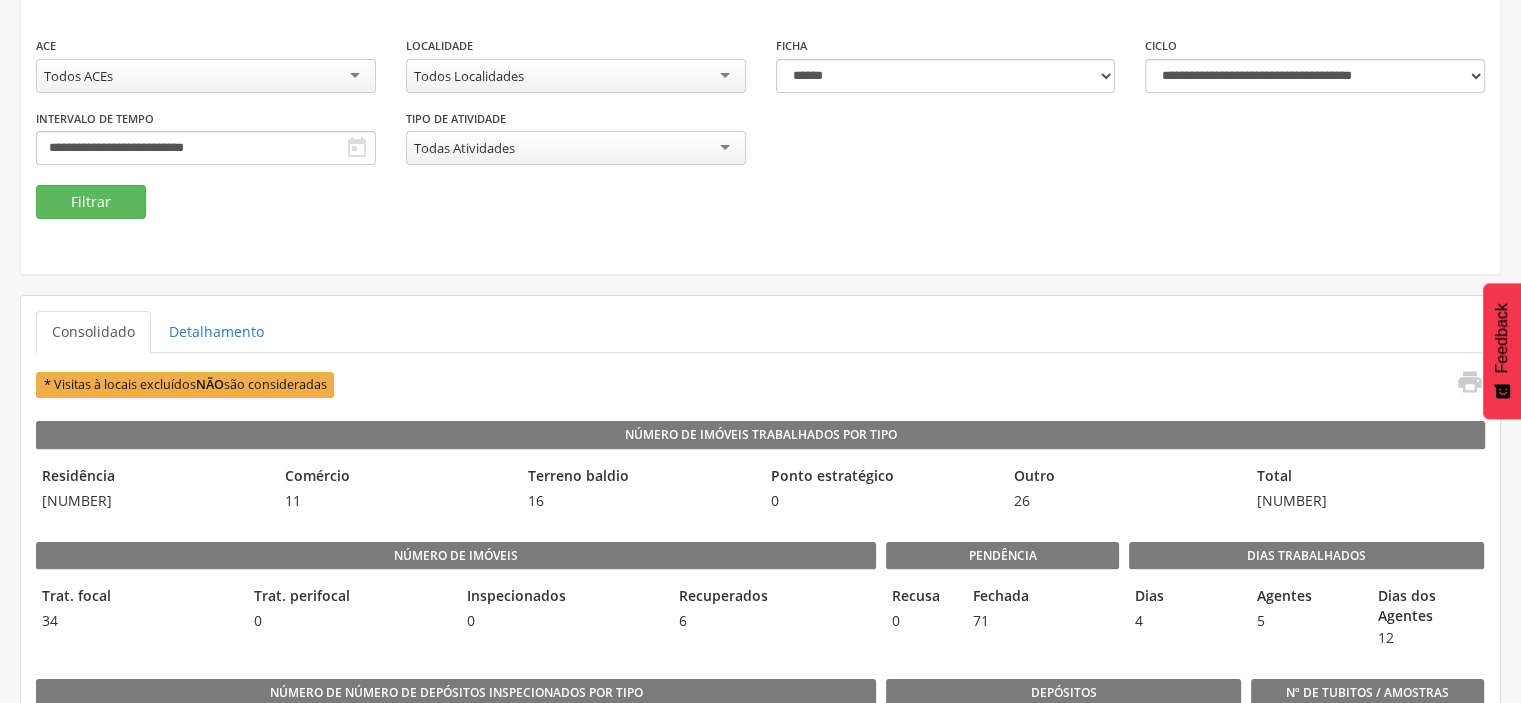 scroll, scrollTop: 0, scrollLeft: 0, axis: both 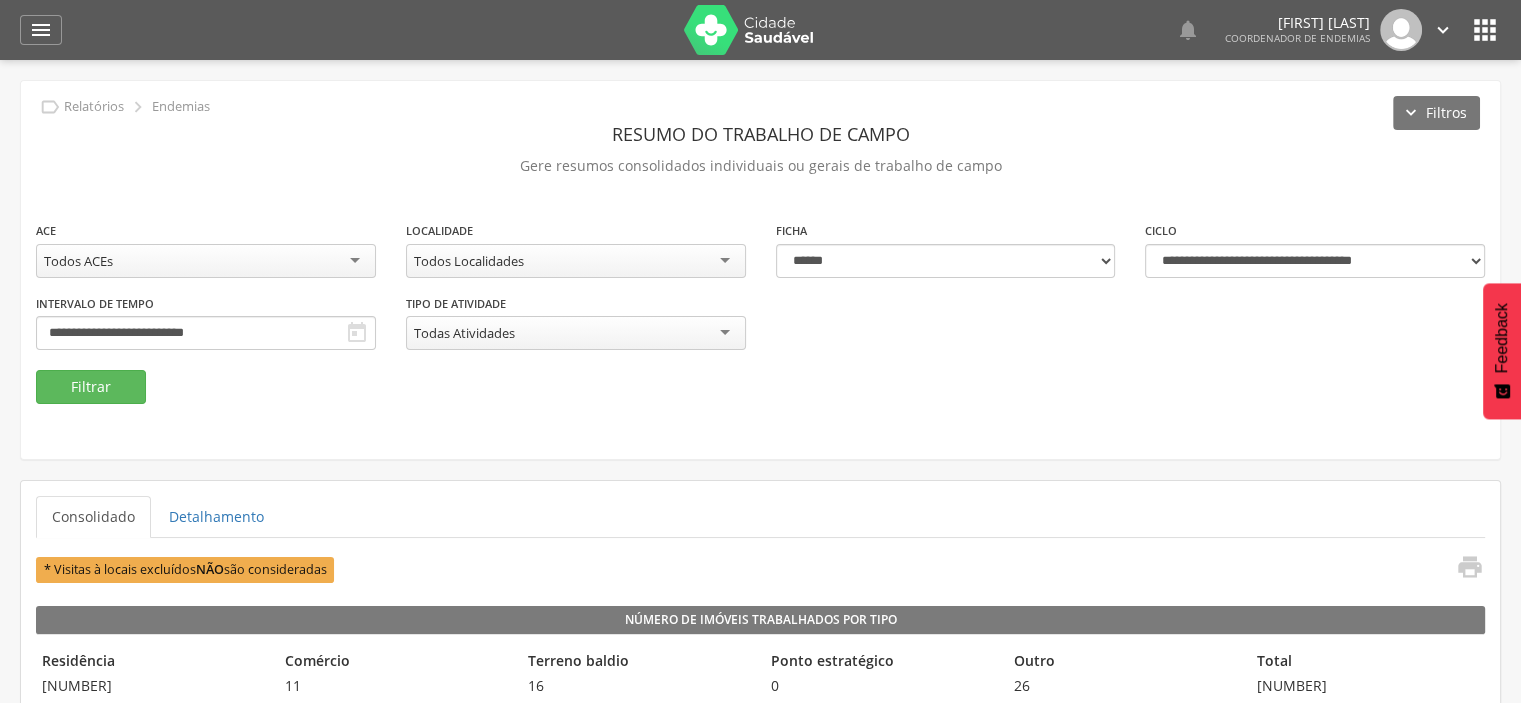 click on "Todos ACEs" at bounding box center (206, 261) 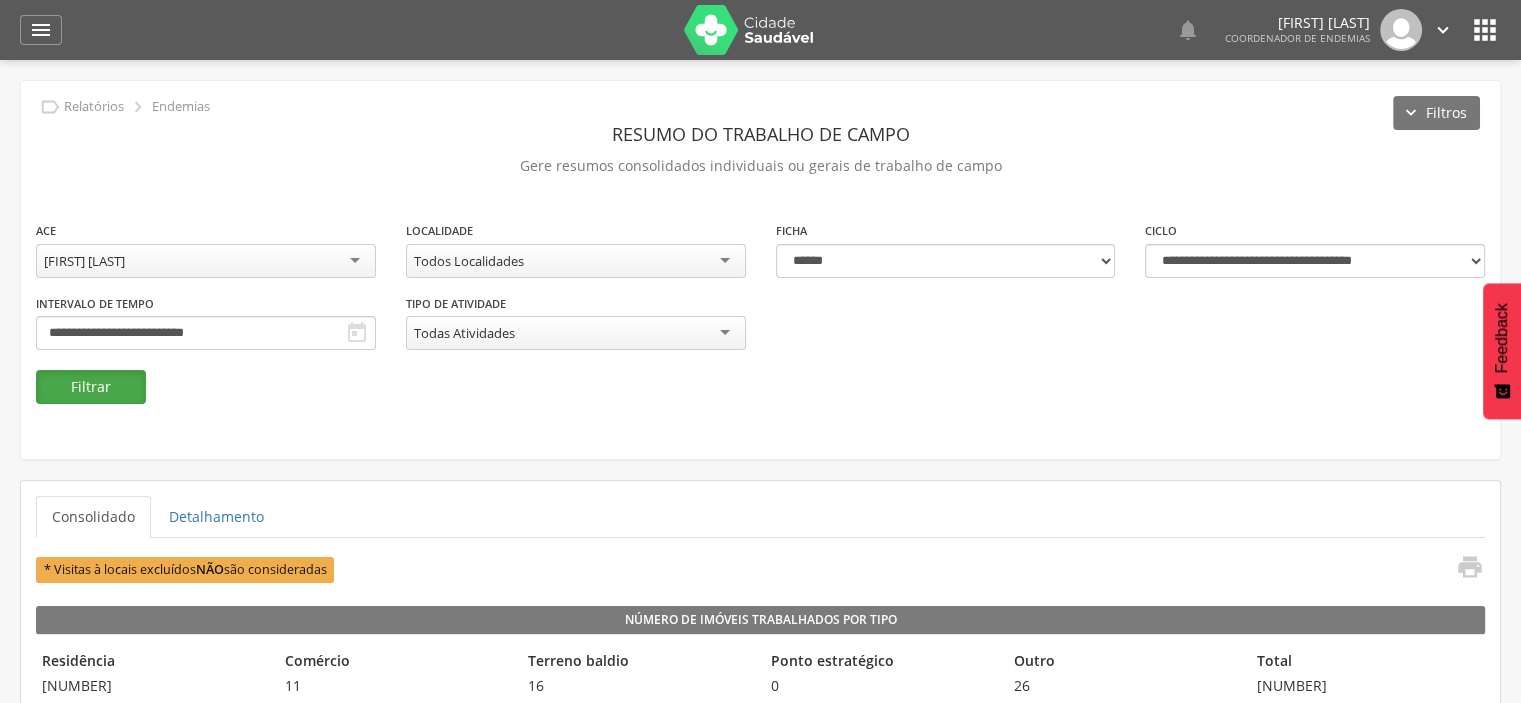 click on "Filtrar" at bounding box center [91, 387] 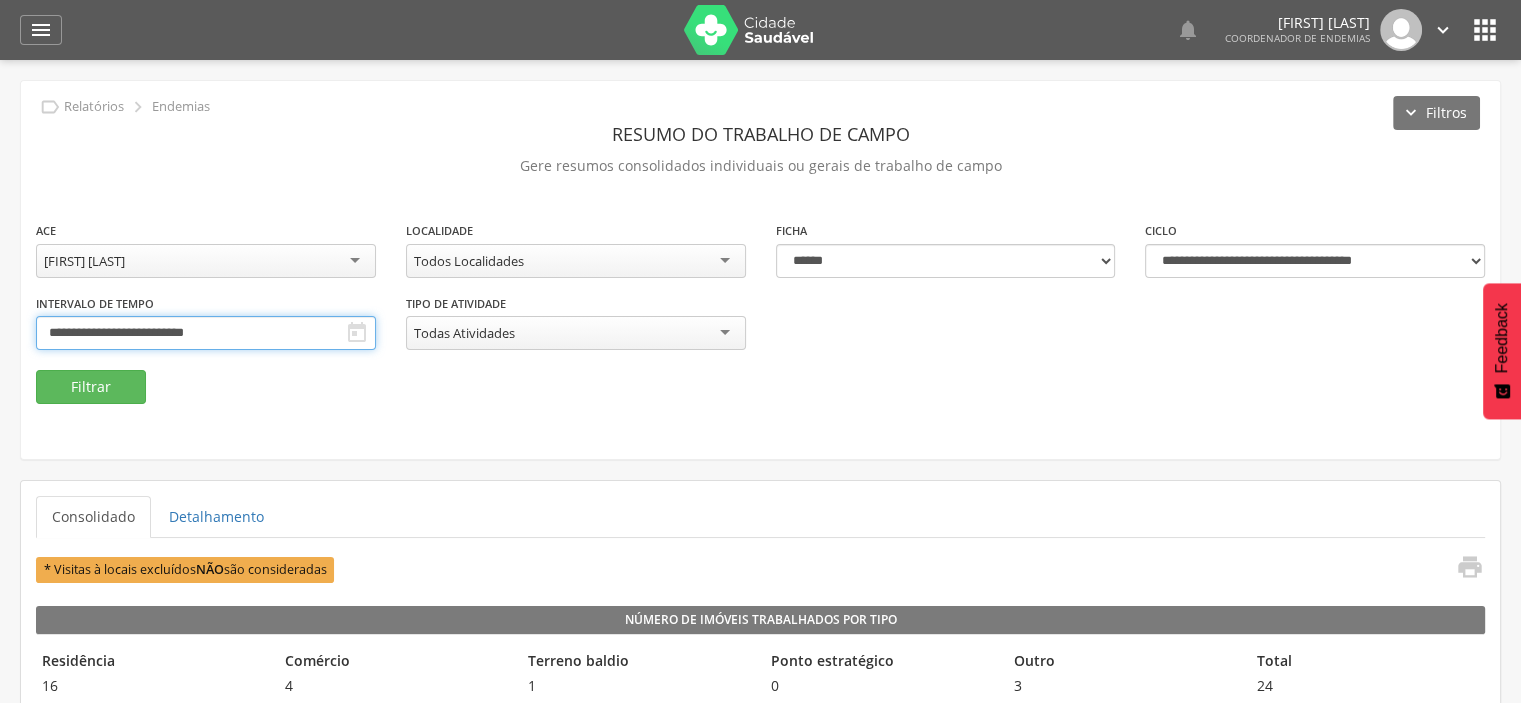 click on "**********" at bounding box center [206, 333] 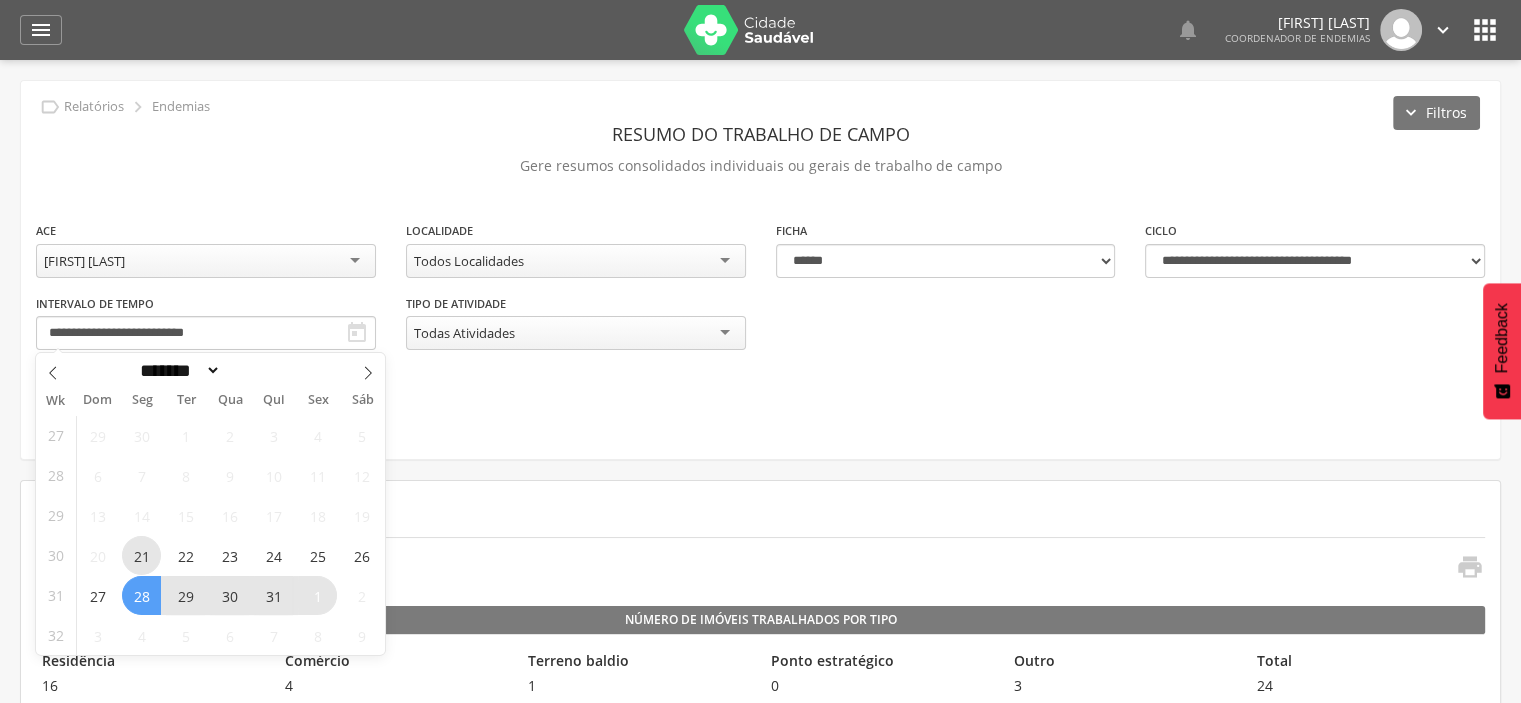 click on "21" at bounding box center (141, 555) 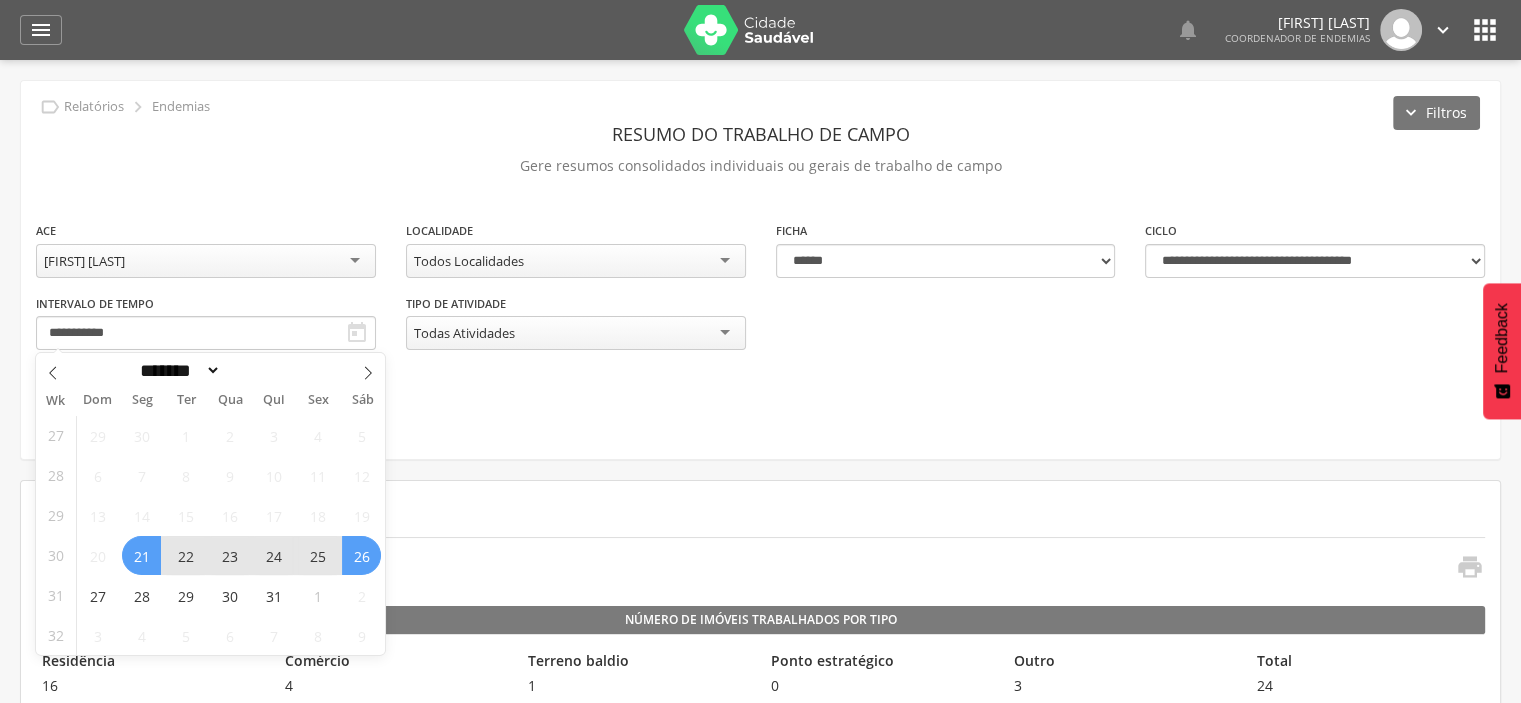 click on "26" at bounding box center [361, 555] 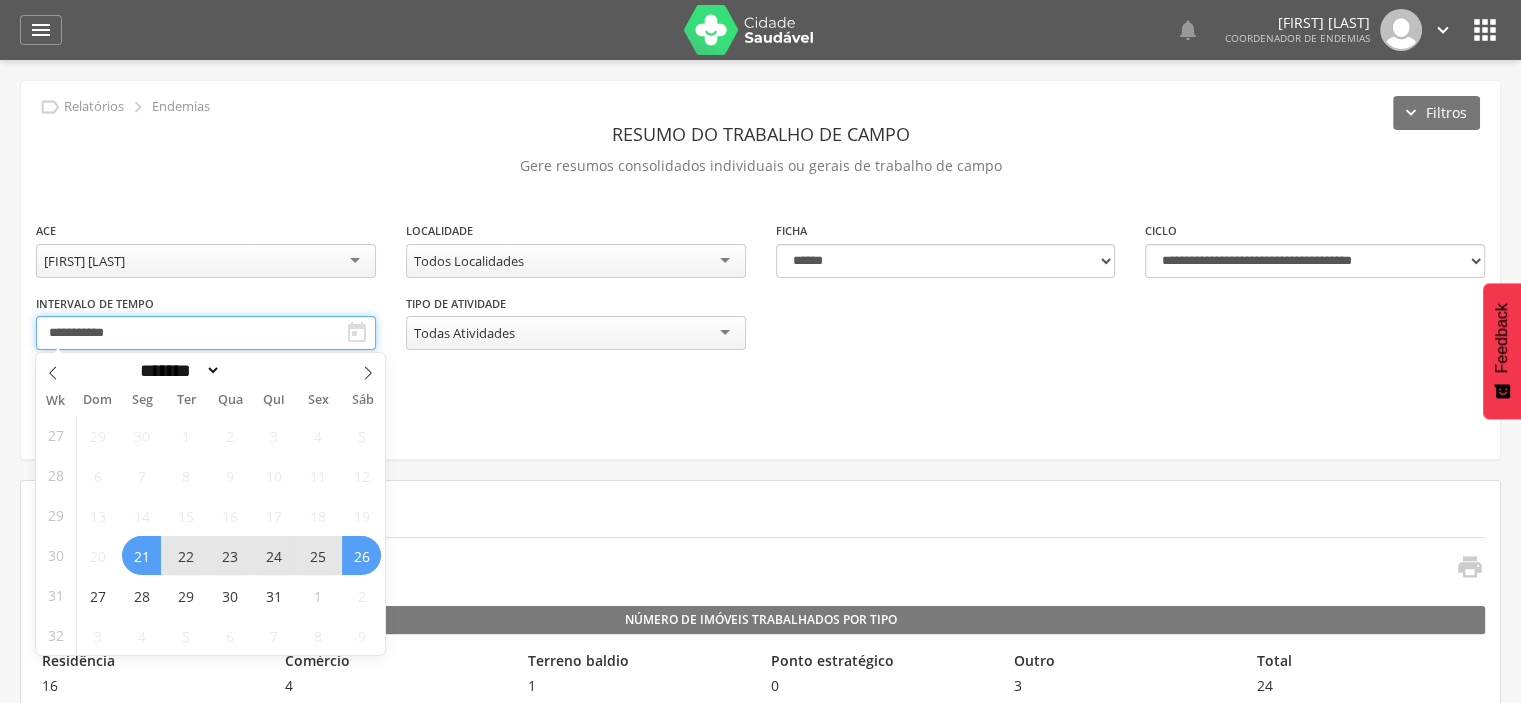 type on "**********" 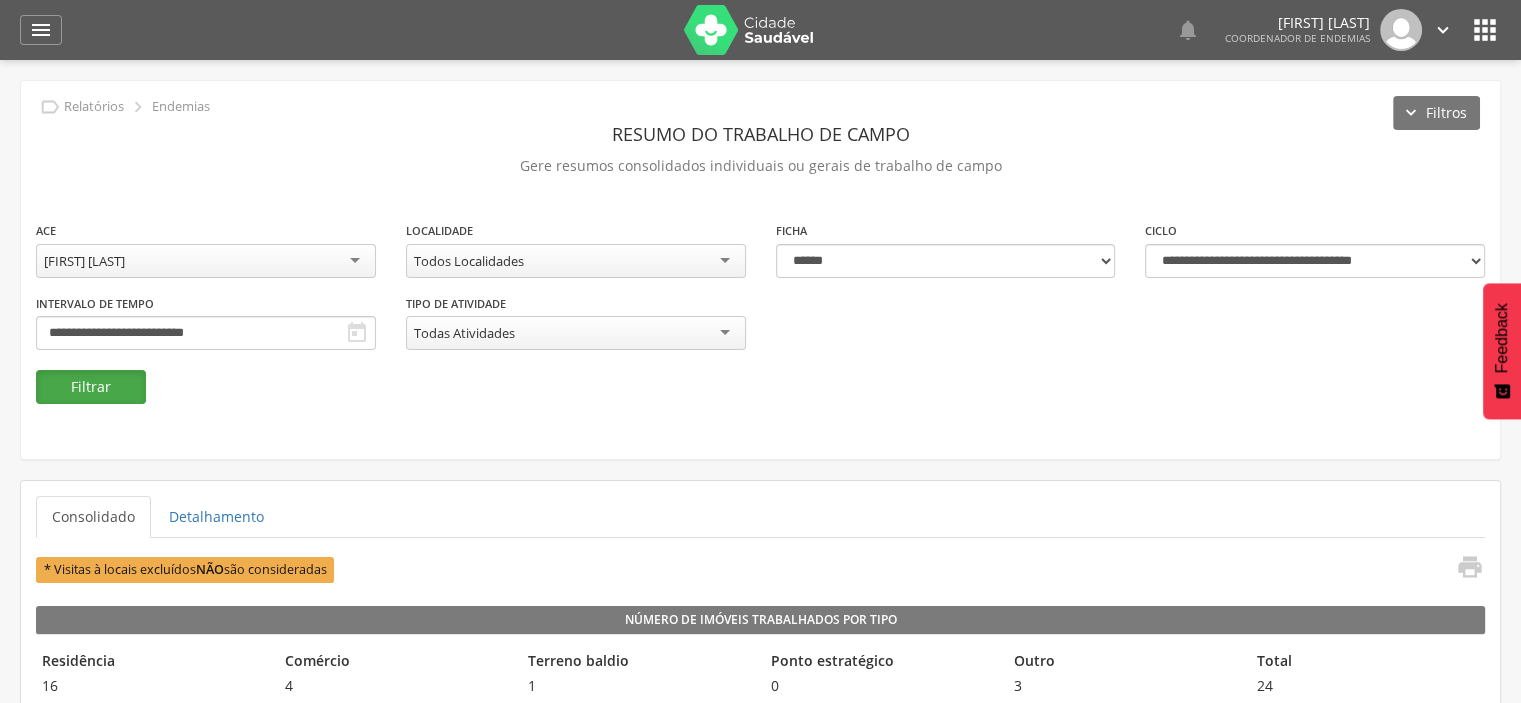 click on "Filtrar" at bounding box center (91, 387) 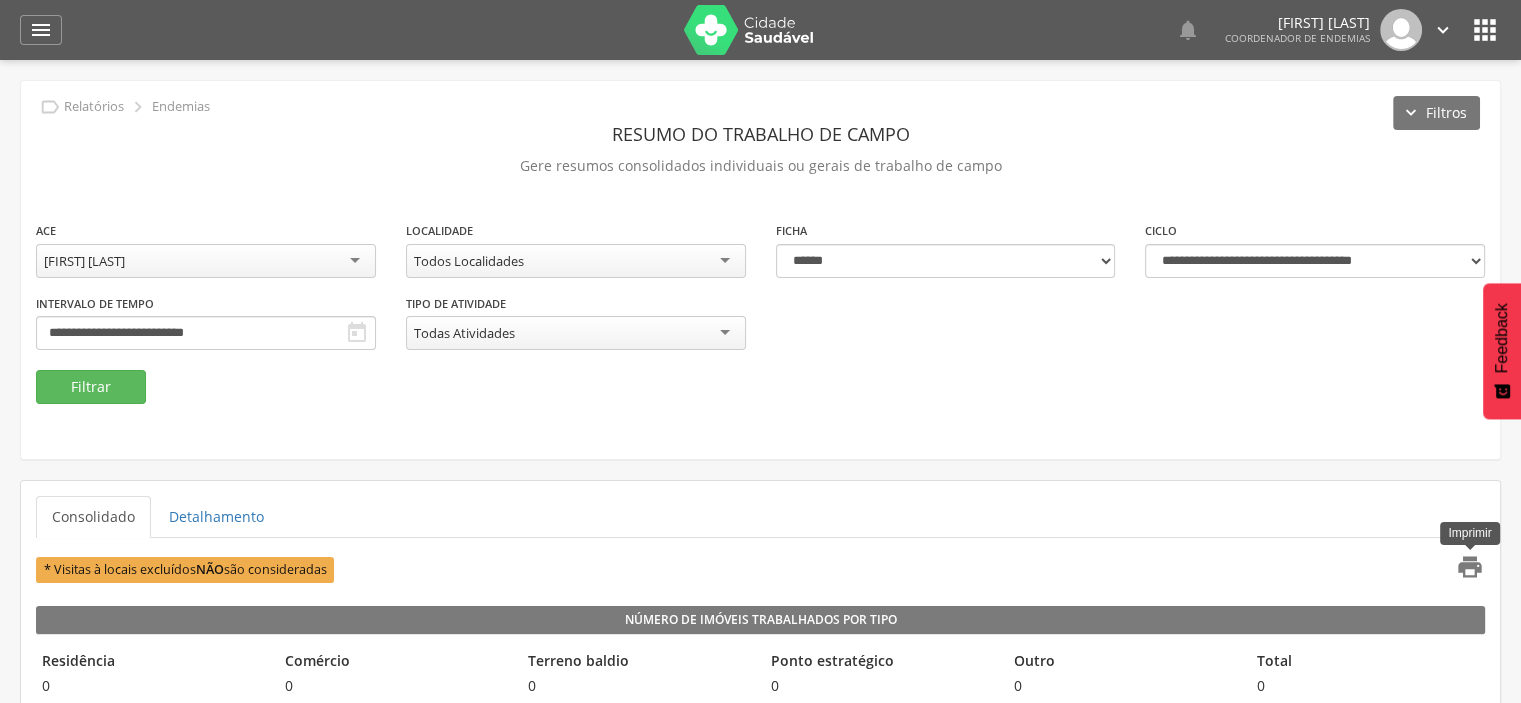 click on "" at bounding box center [1470, 567] 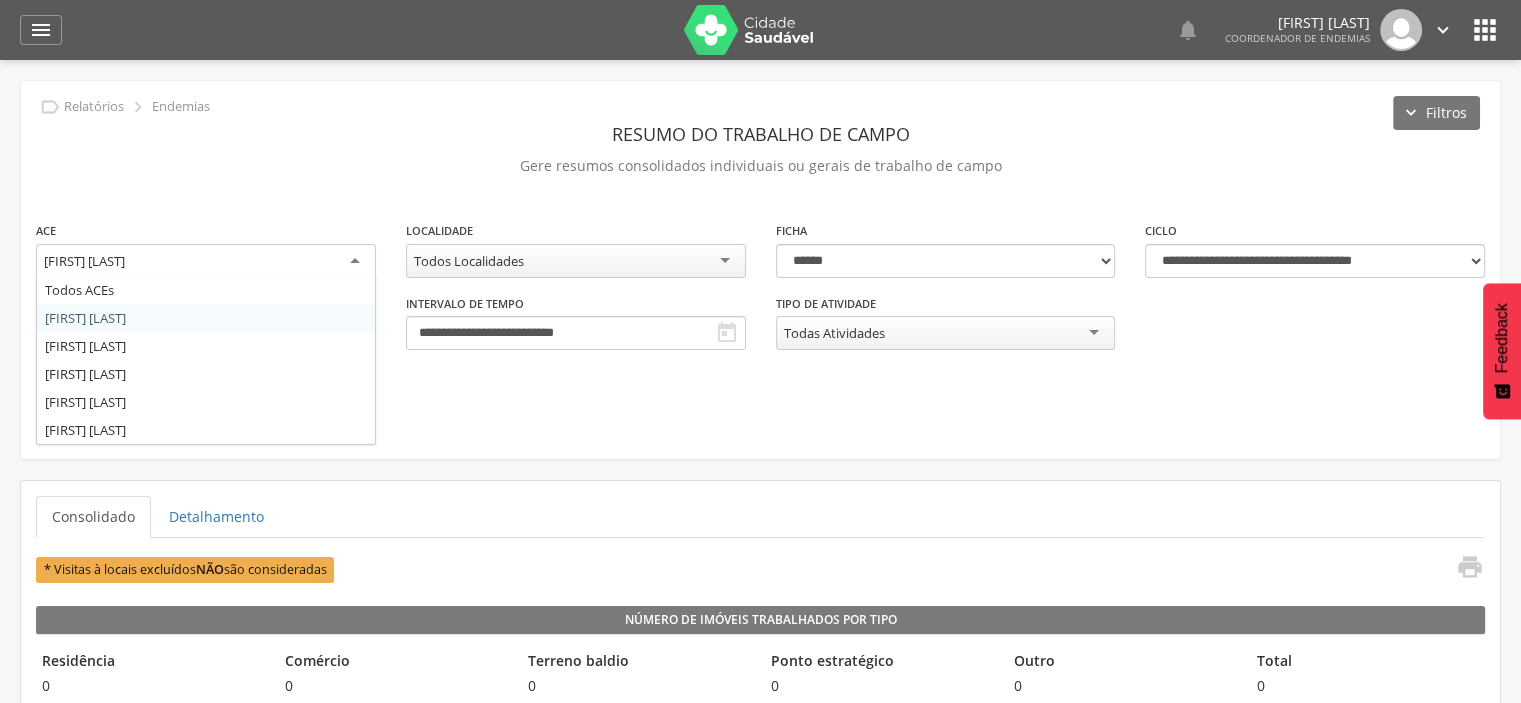 click on "[FIRST] [LAST]" at bounding box center (84, 261) 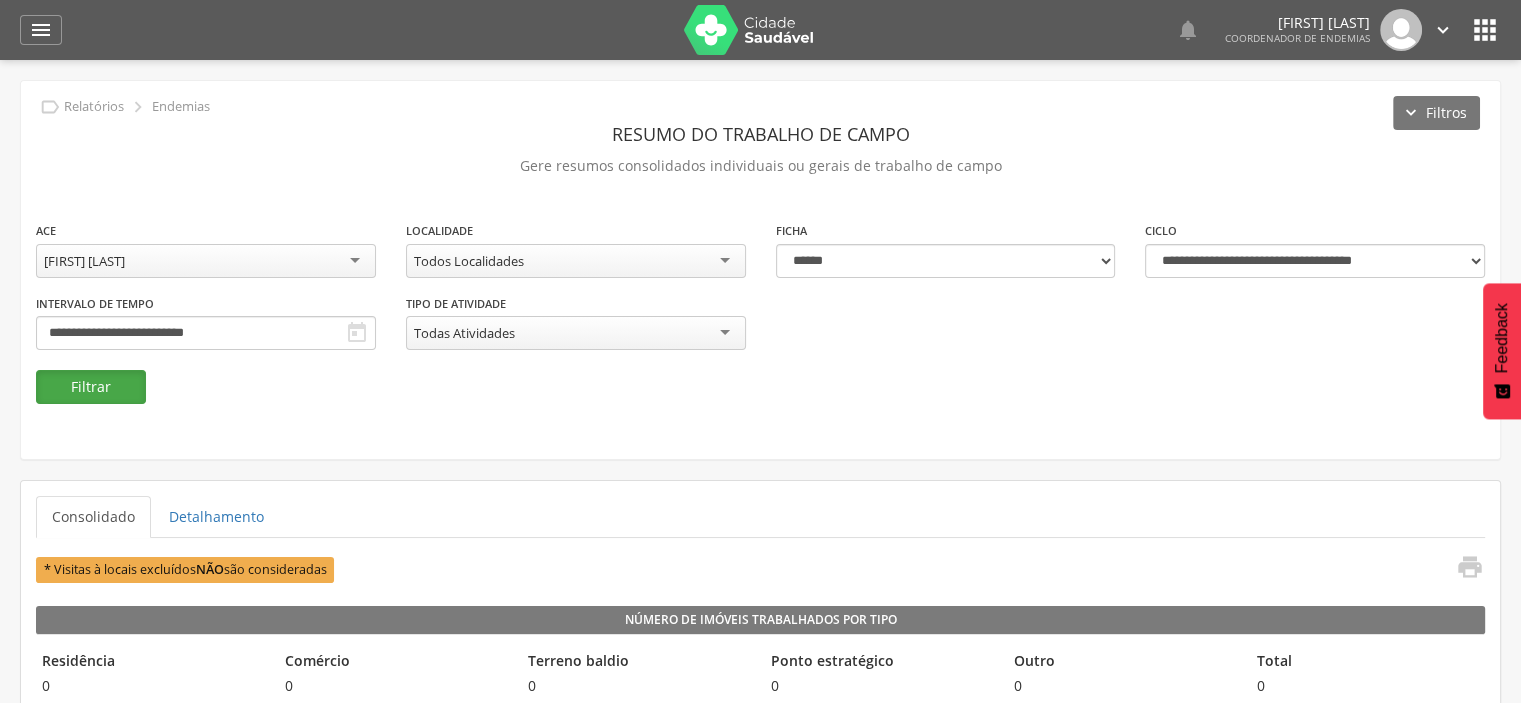 click on "Filtrar" at bounding box center (91, 387) 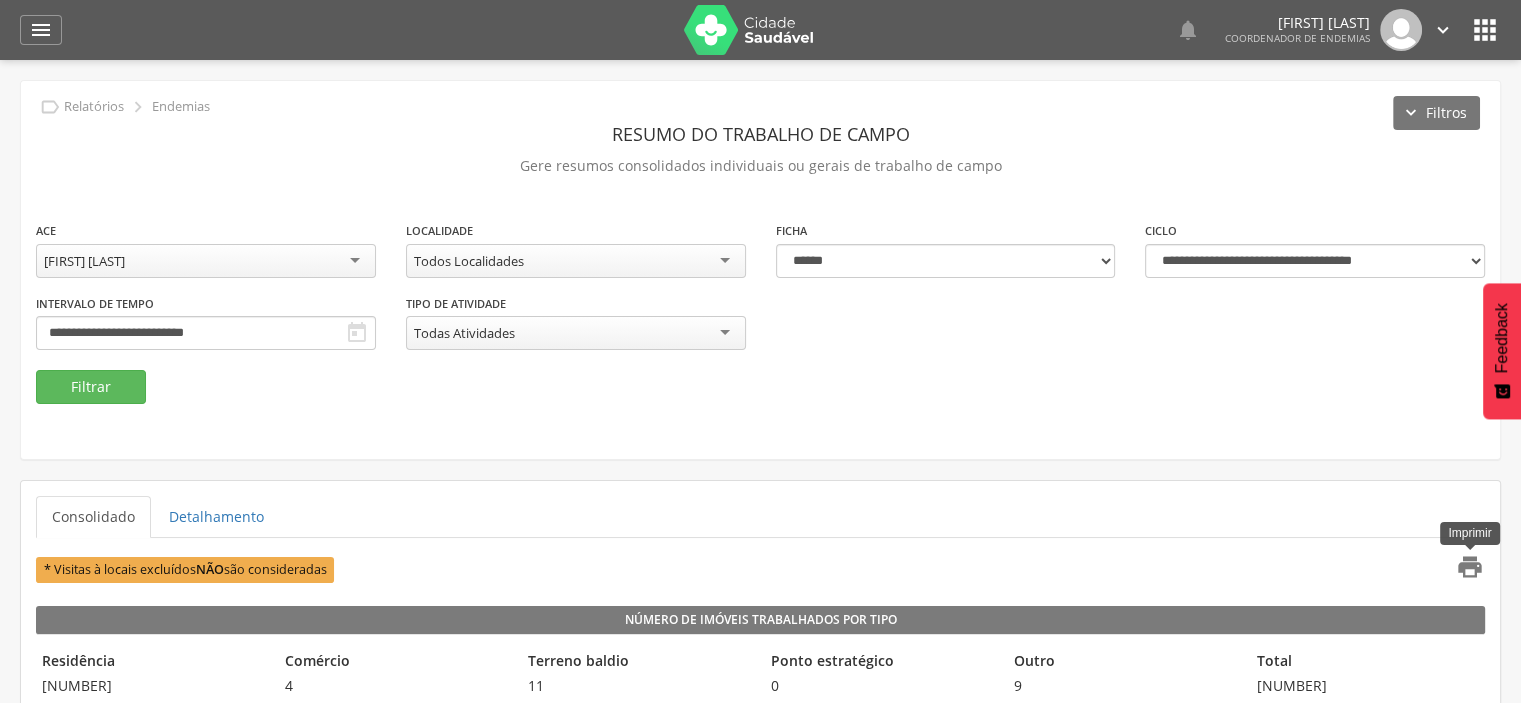 click on "" at bounding box center (1470, 567) 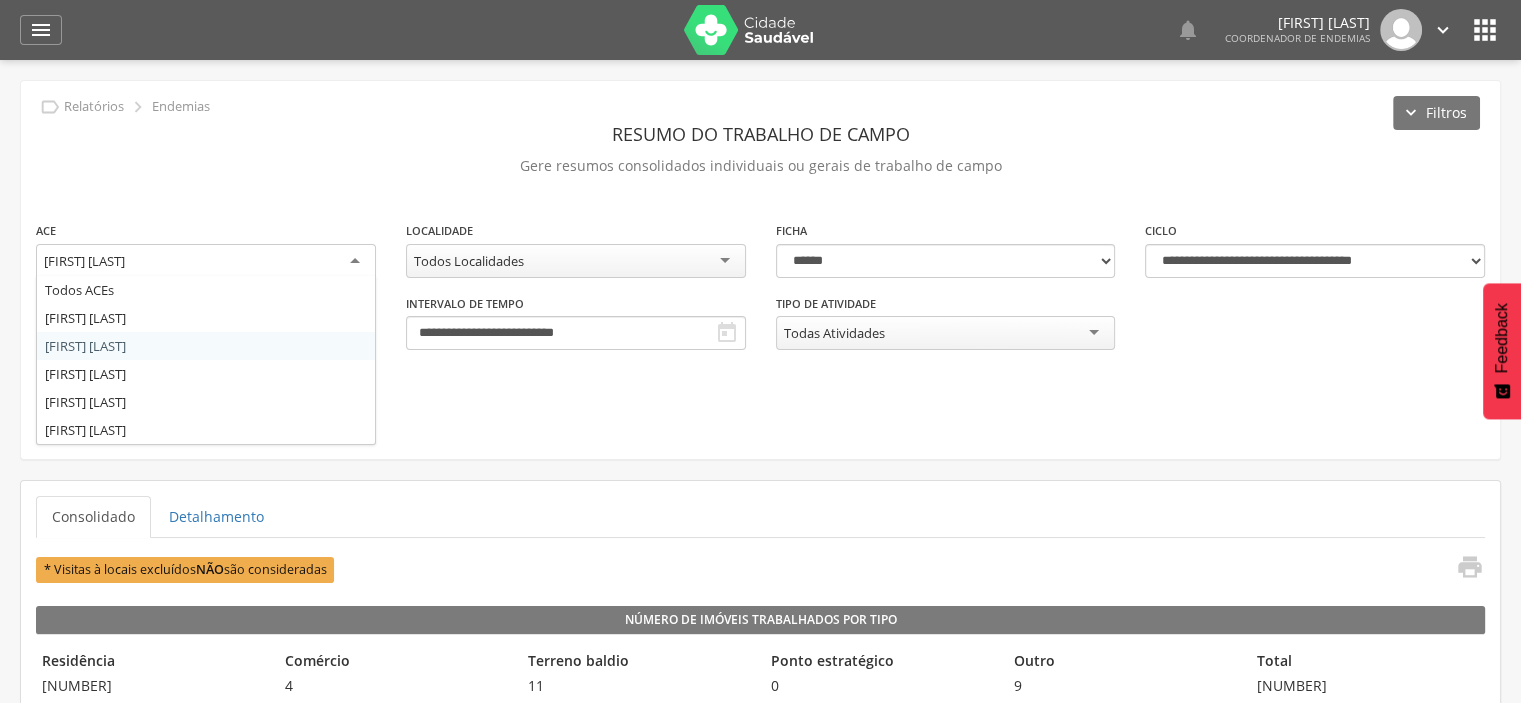 click on "[FIRST] [LAST]" at bounding box center (206, 262) 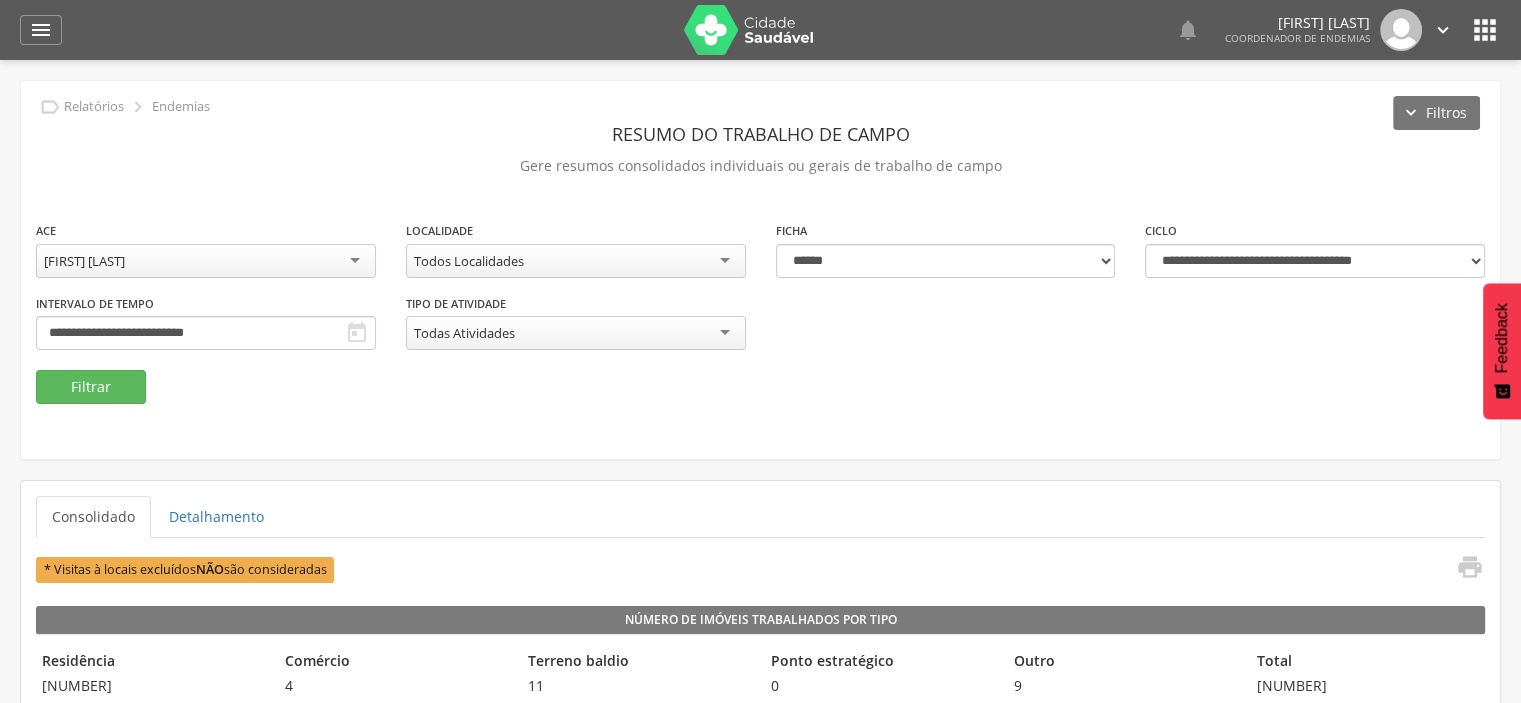 click on "**********" at bounding box center [760, 295] 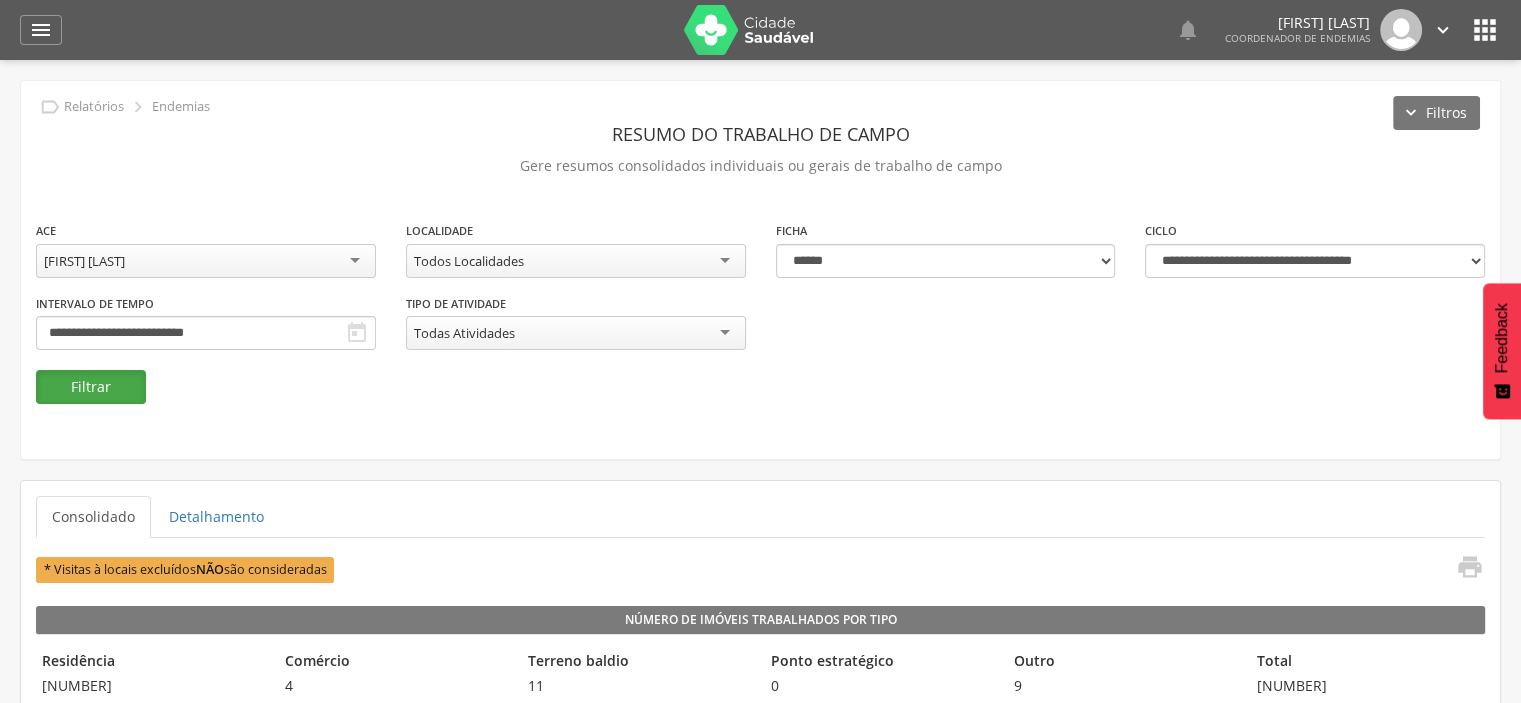 click on "Filtrar" at bounding box center [91, 387] 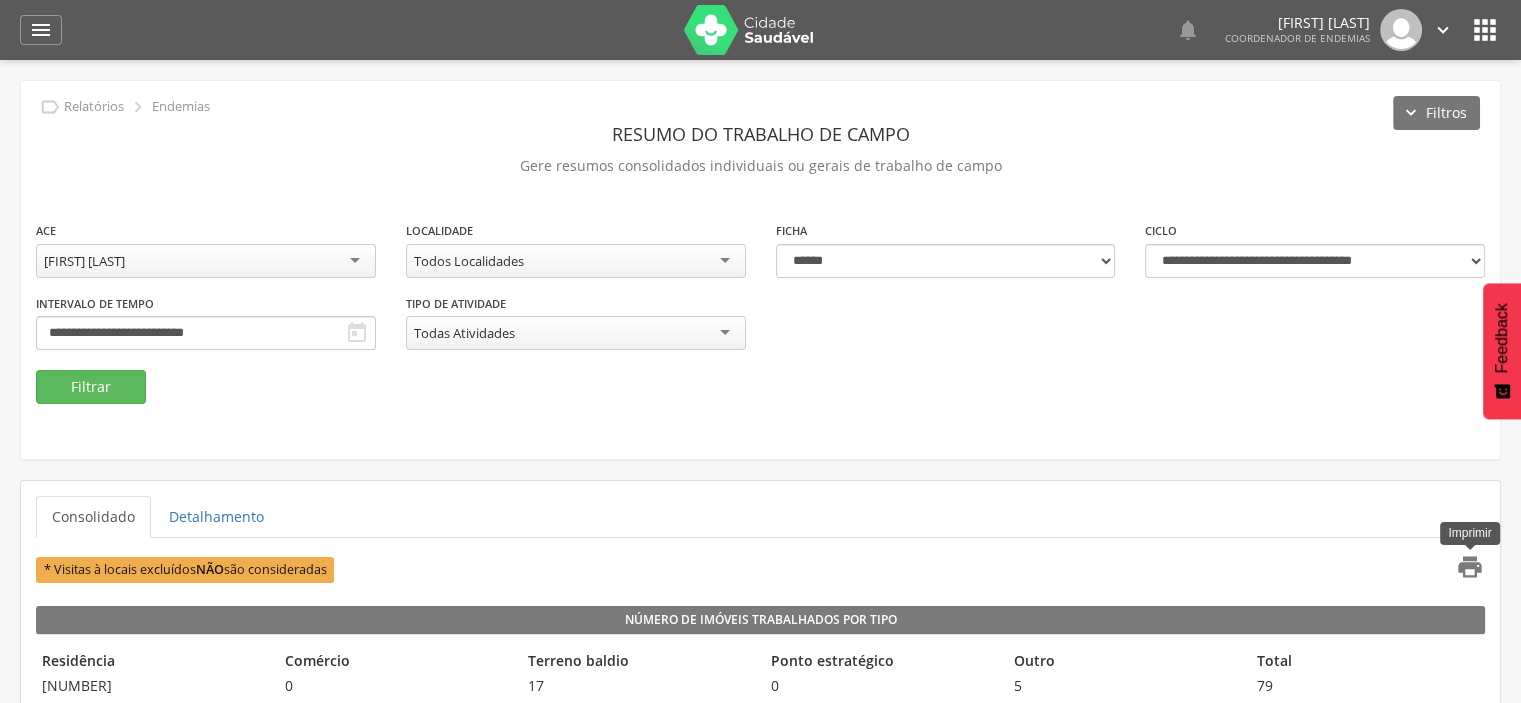 click on "" at bounding box center (1470, 567) 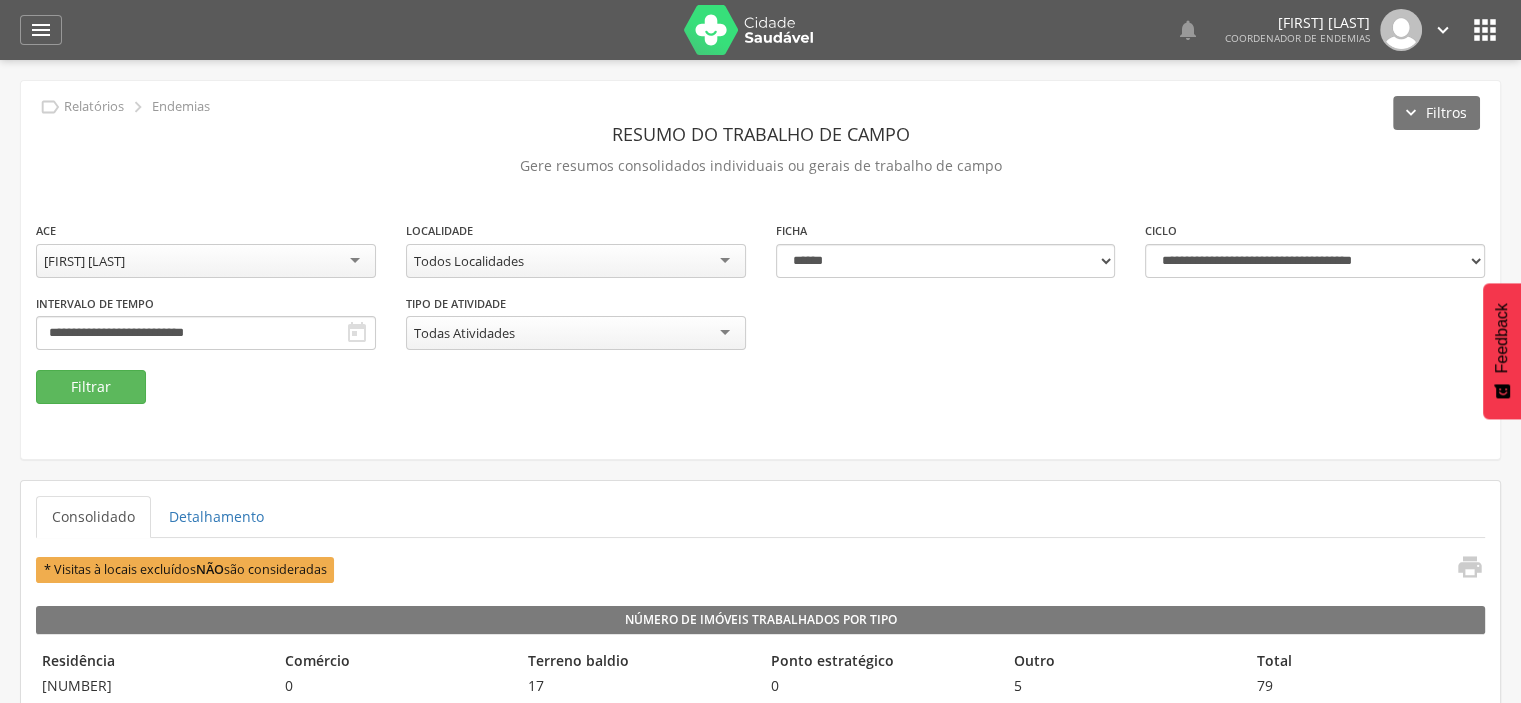 click on "[FIRST] [LAST]" at bounding box center (206, 261) 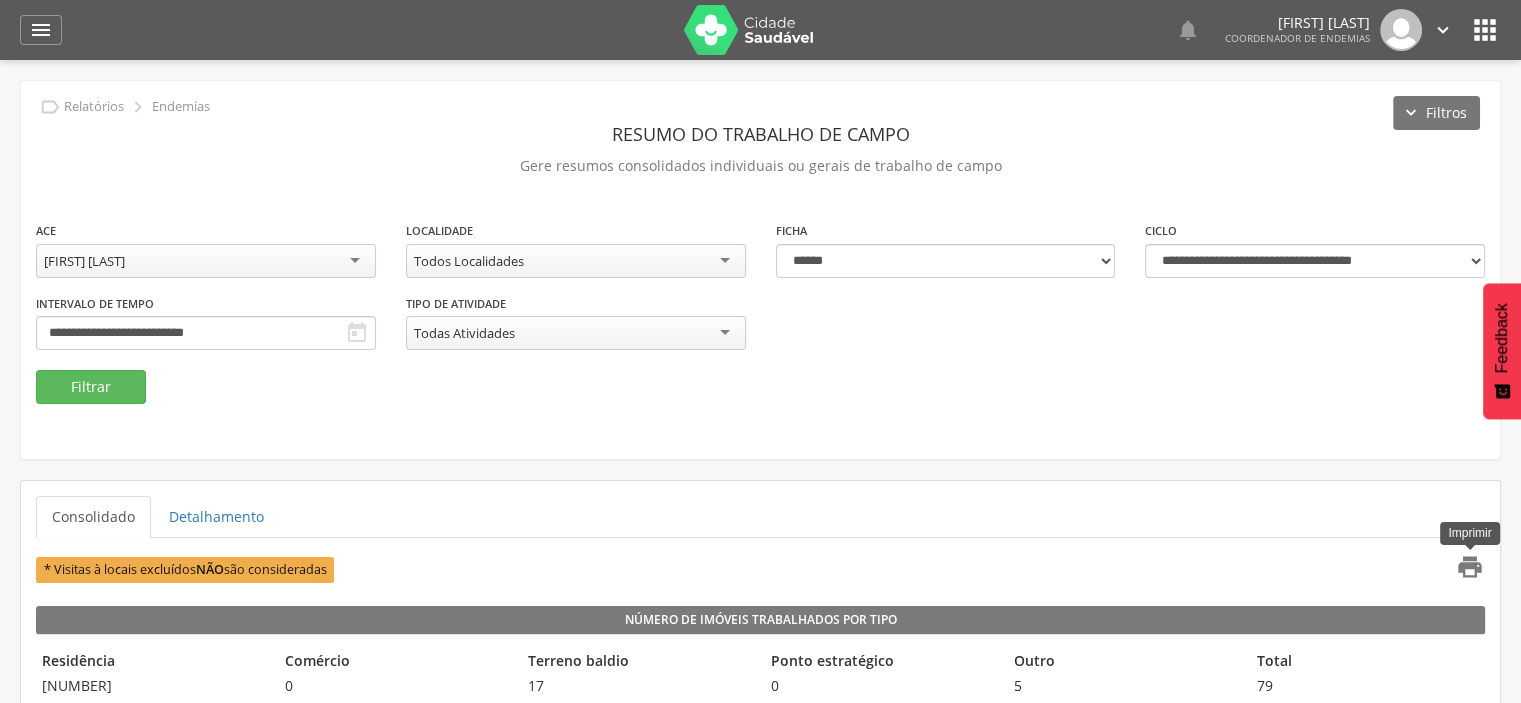 click on "" at bounding box center [1470, 567] 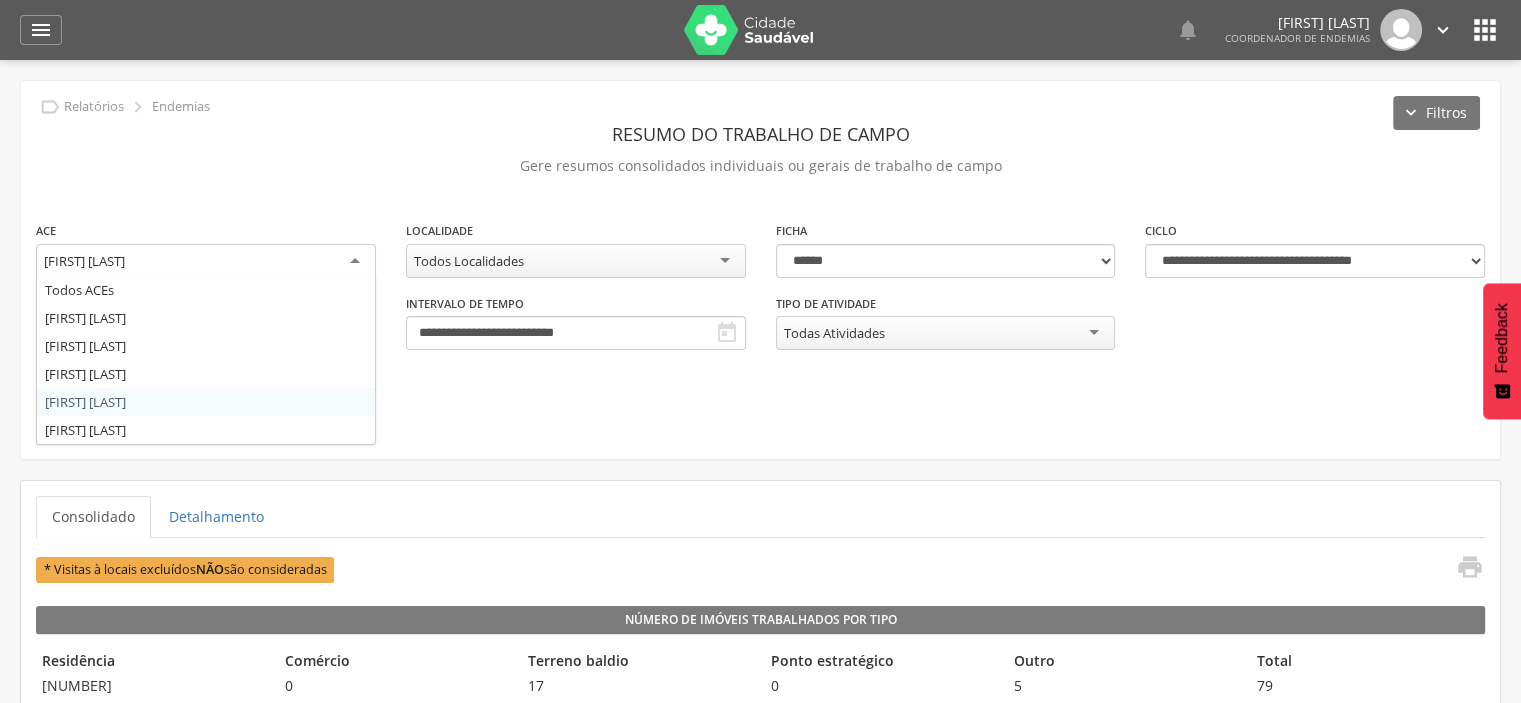 click on "[FIRST] [LAST]" at bounding box center [206, 262] 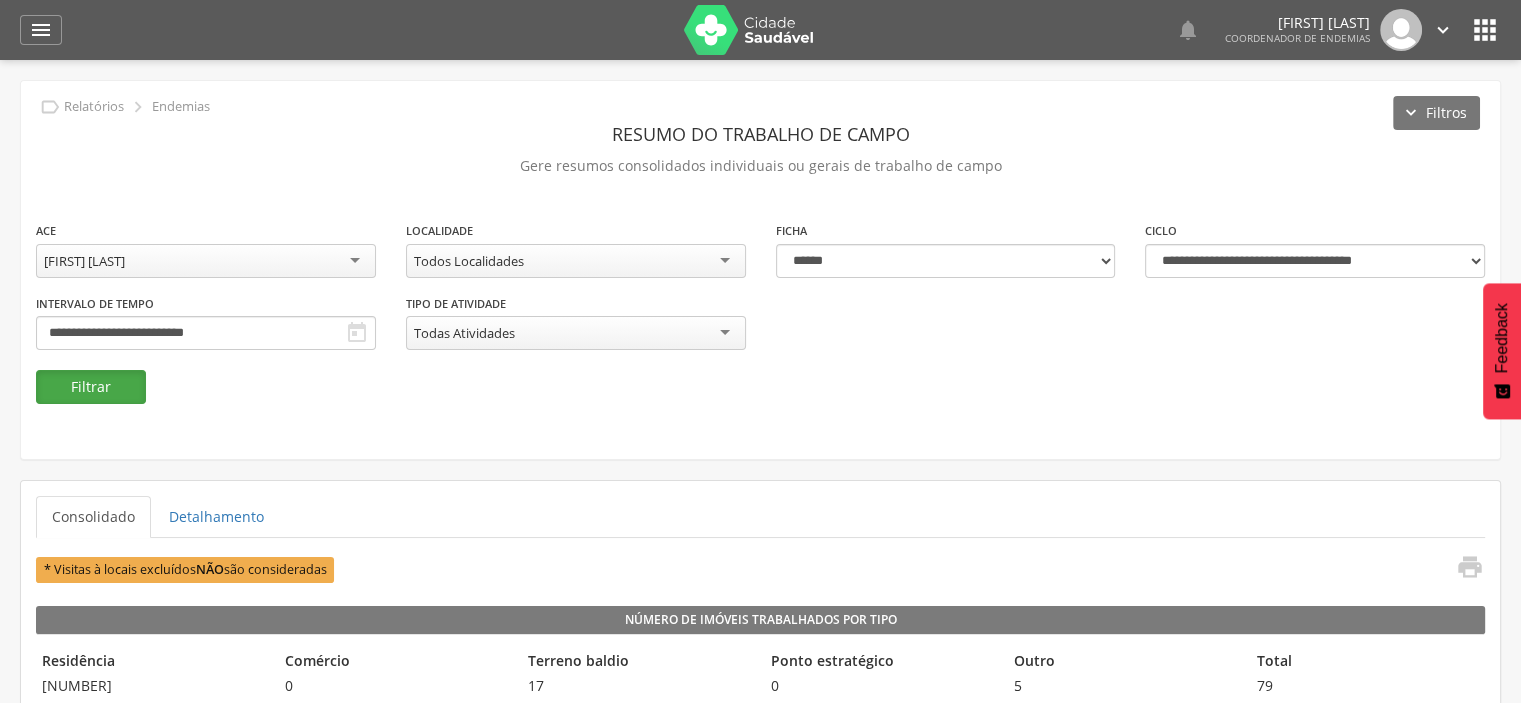 click on "Filtrar" at bounding box center [91, 387] 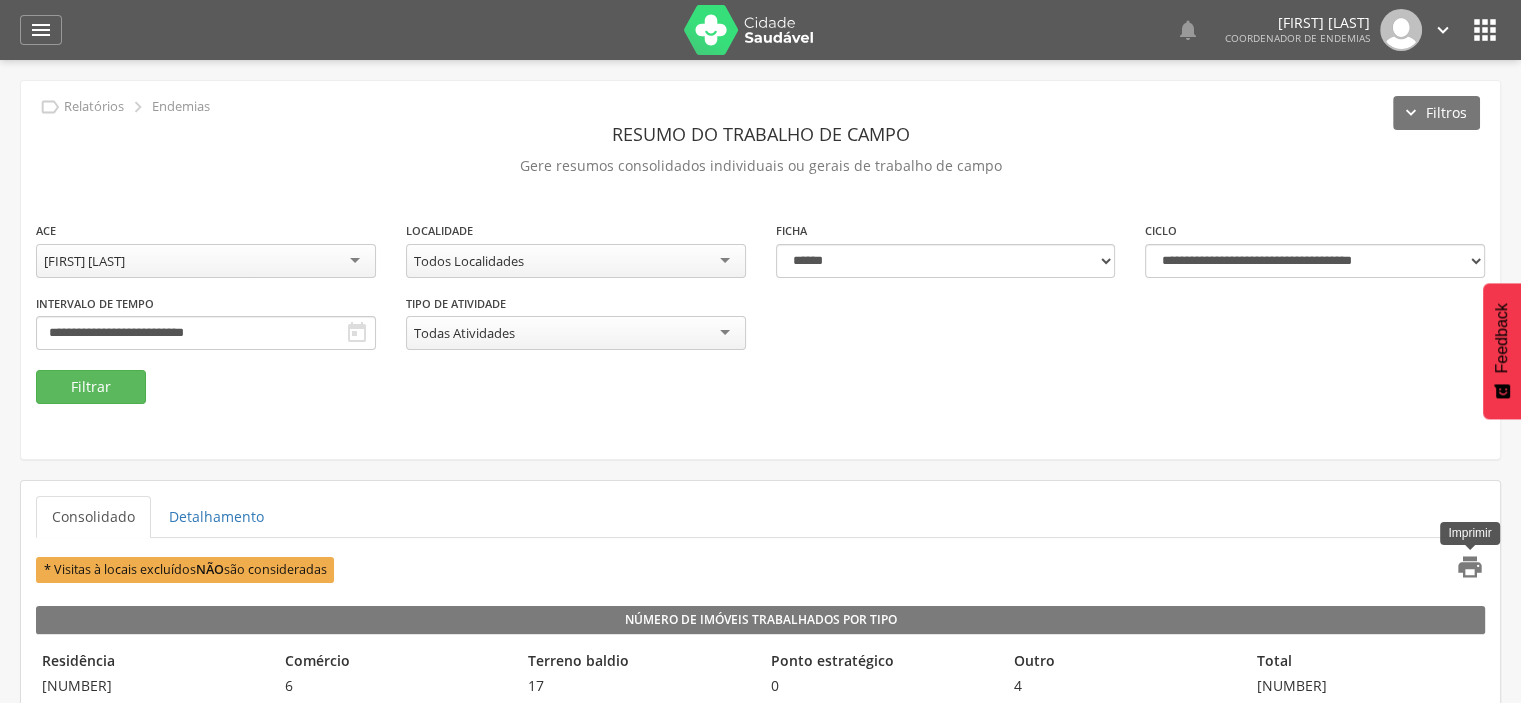 click on "" at bounding box center [1470, 567] 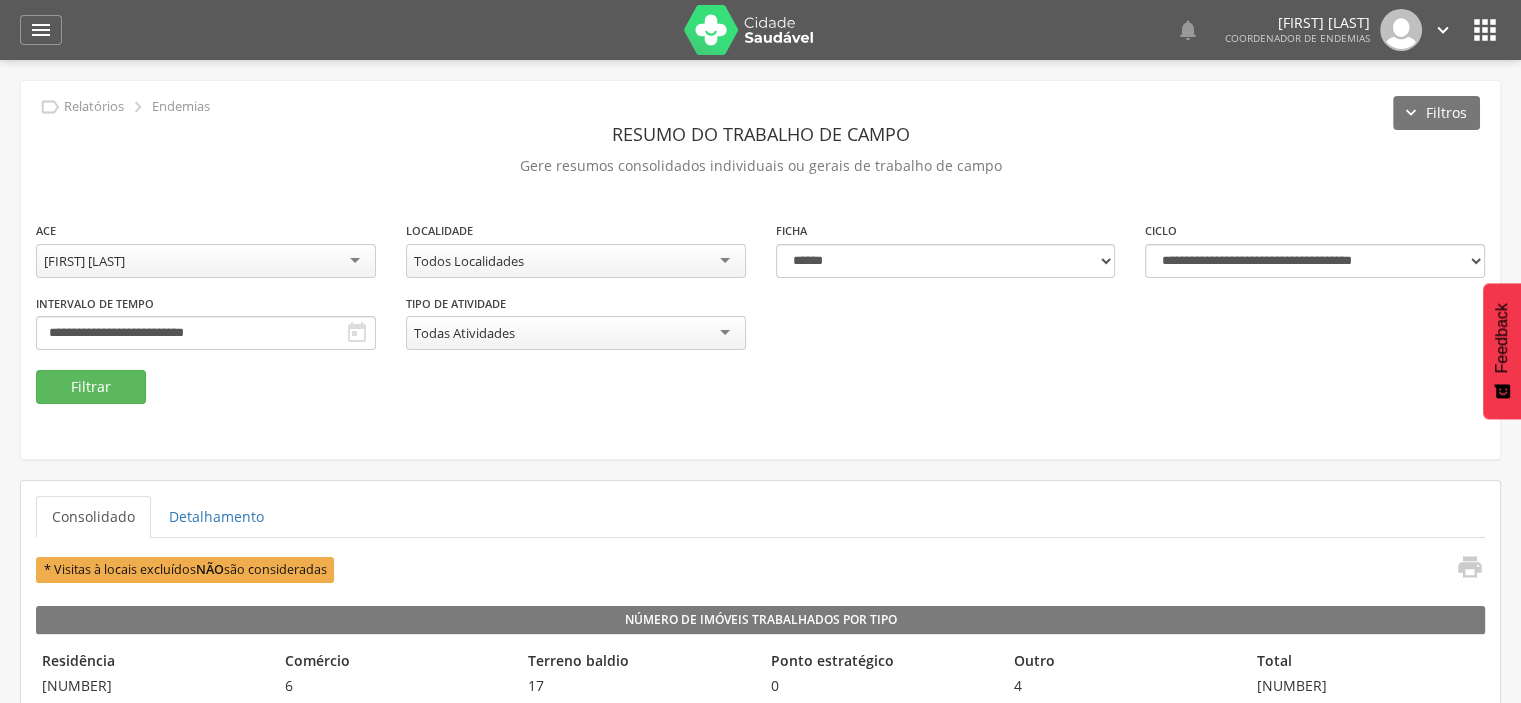 click on "" at bounding box center (1443, 30) 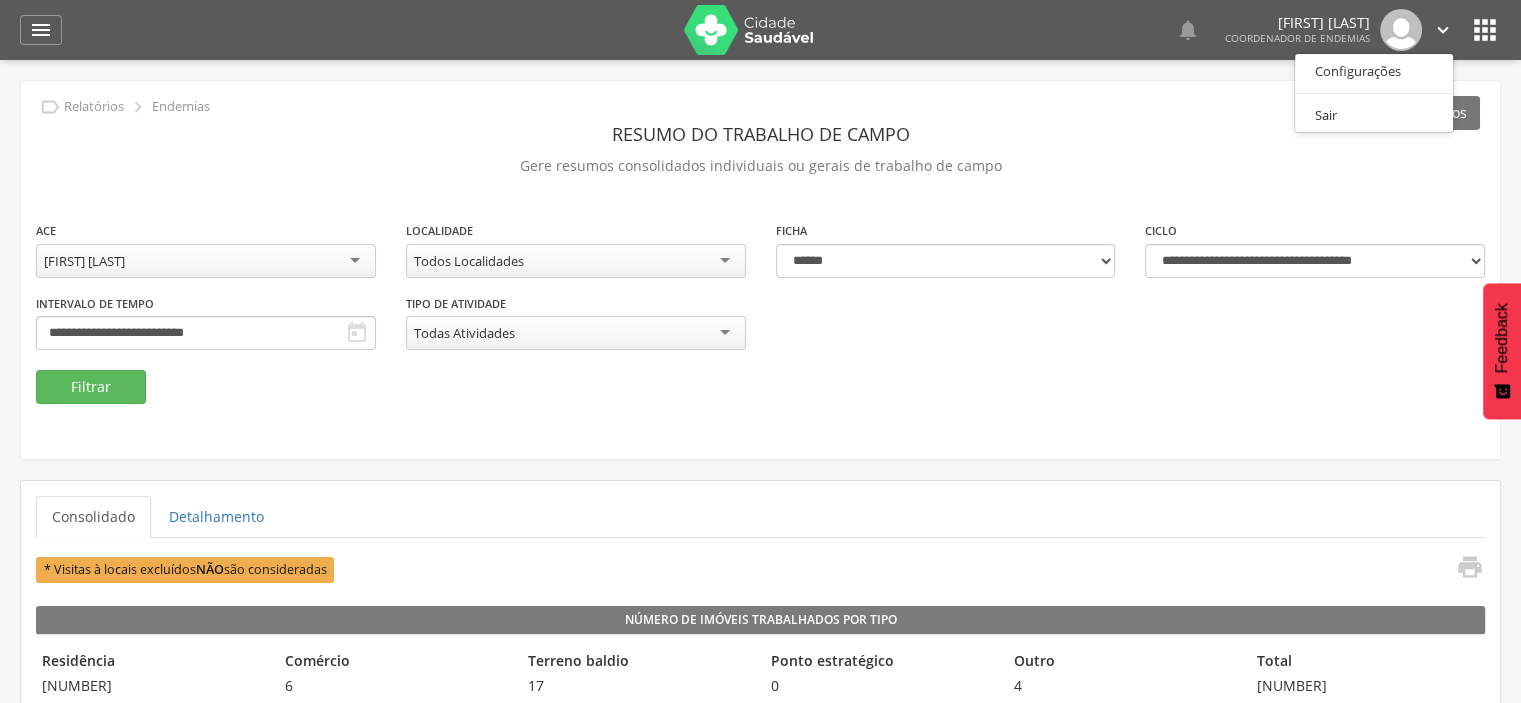 click on "**********" at bounding box center (760, 270) 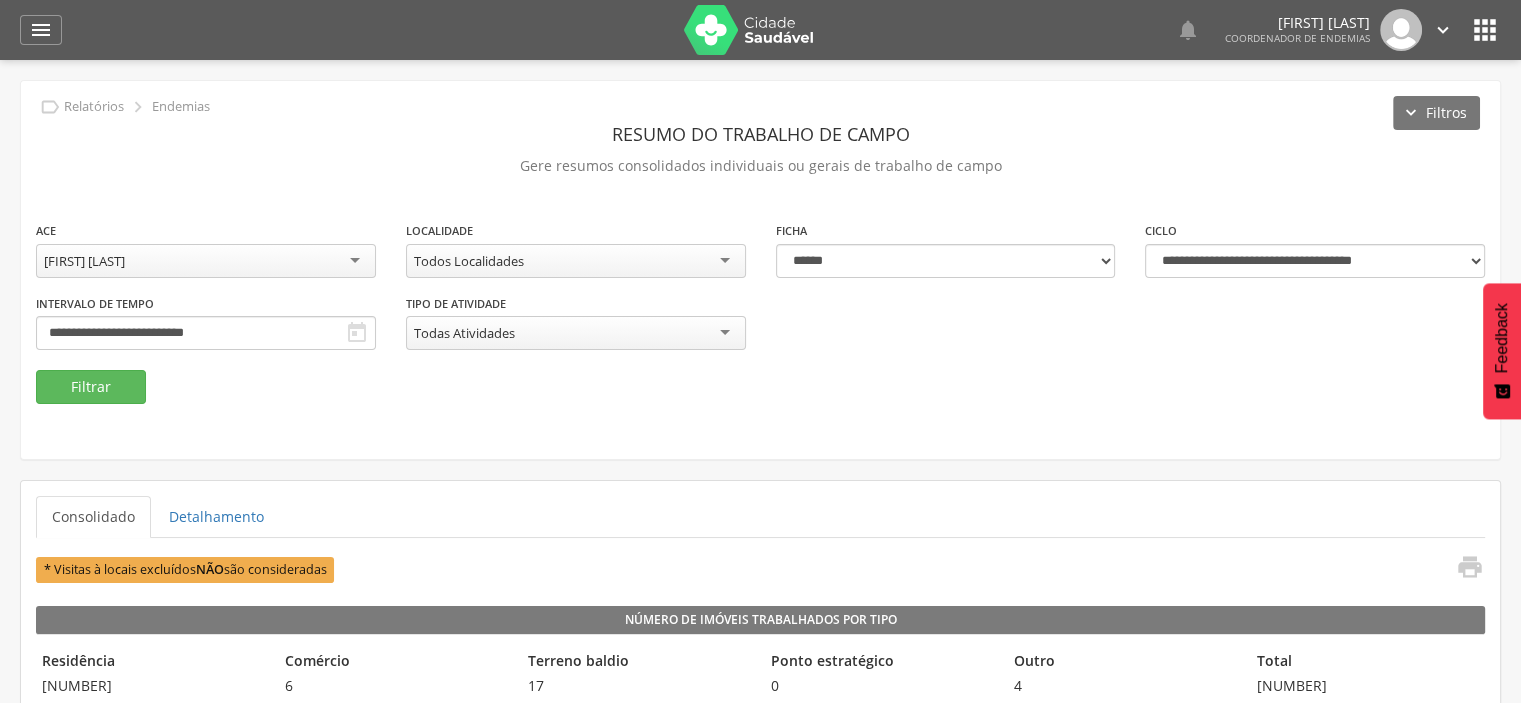 click on "" at bounding box center [1485, 30] 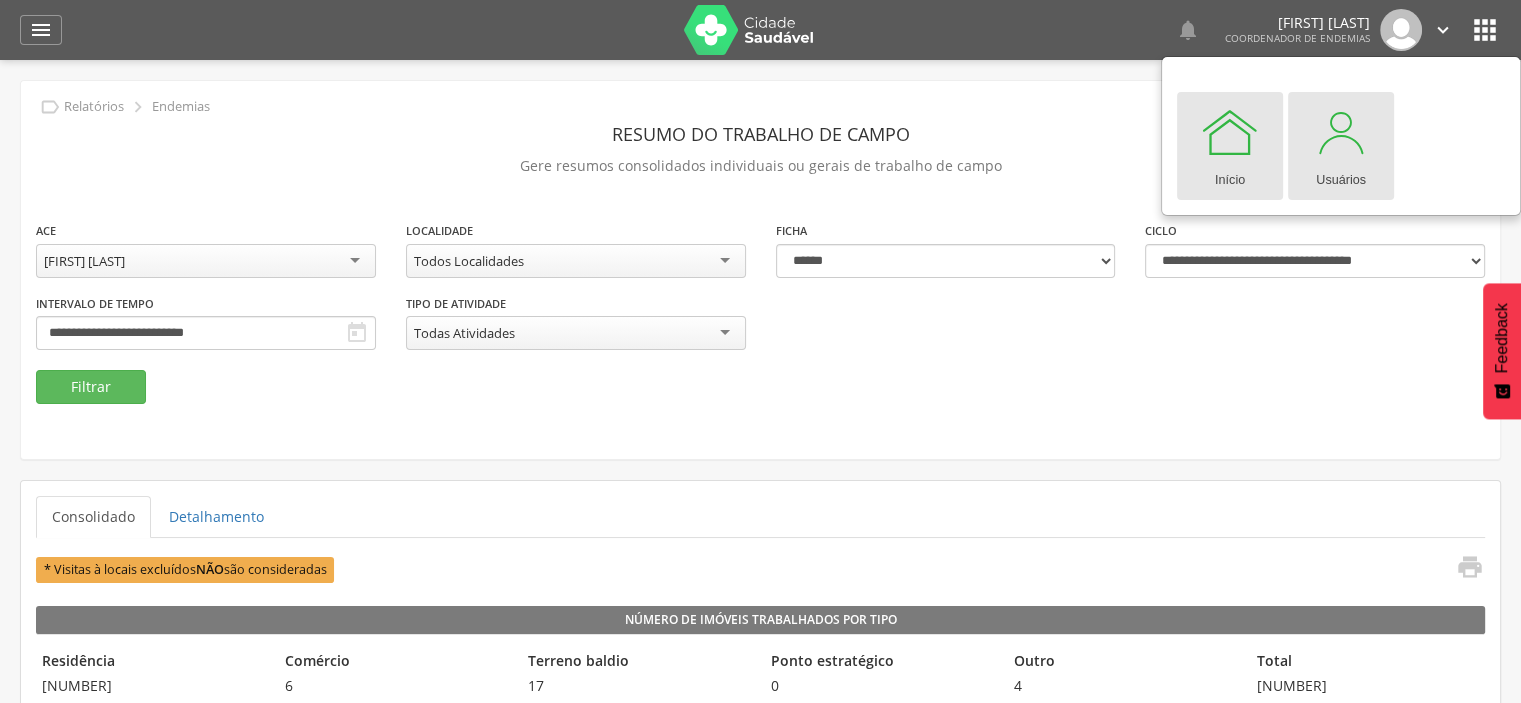 click at bounding box center (1341, 132) 